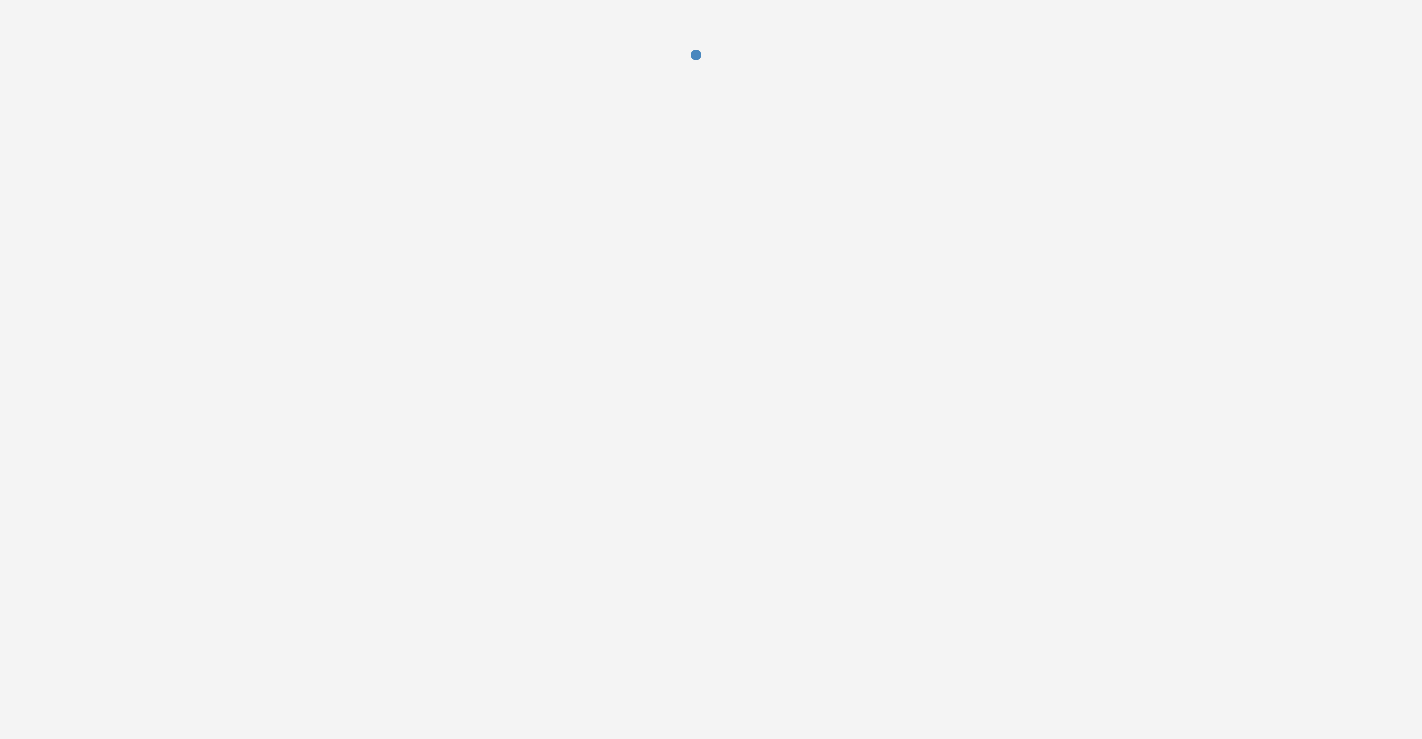 scroll, scrollTop: 0, scrollLeft: 0, axis: both 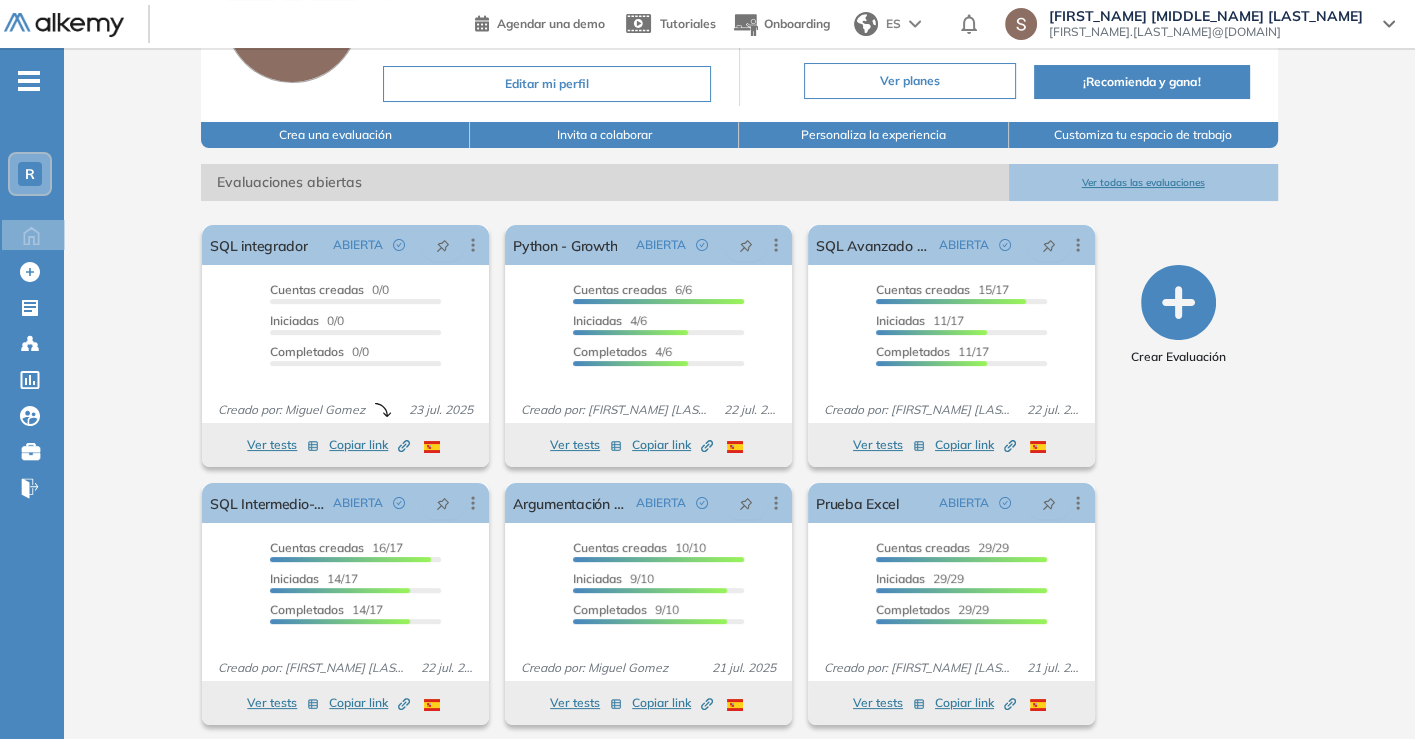 click on "-" at bounding box center (29, 79) 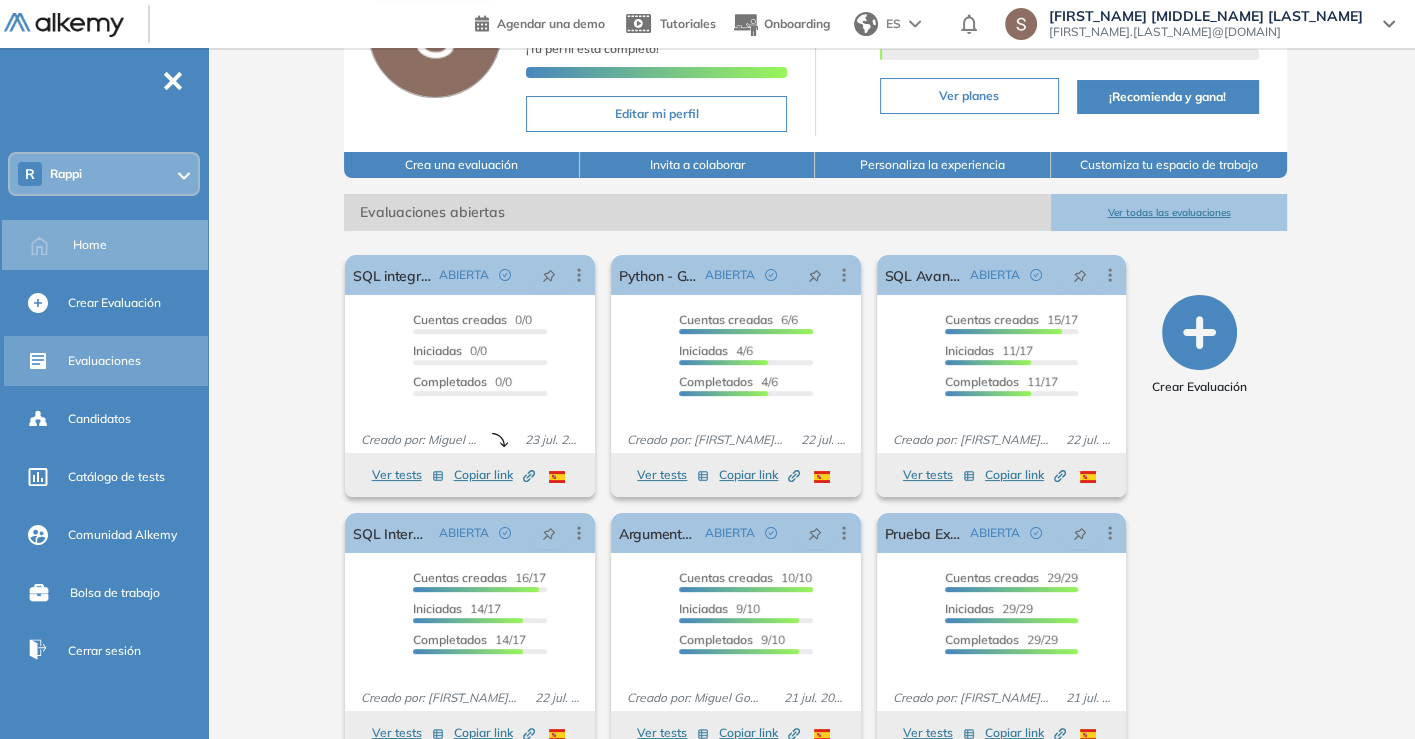 click on "Evaluaciones" at bounding box center [104, 361] 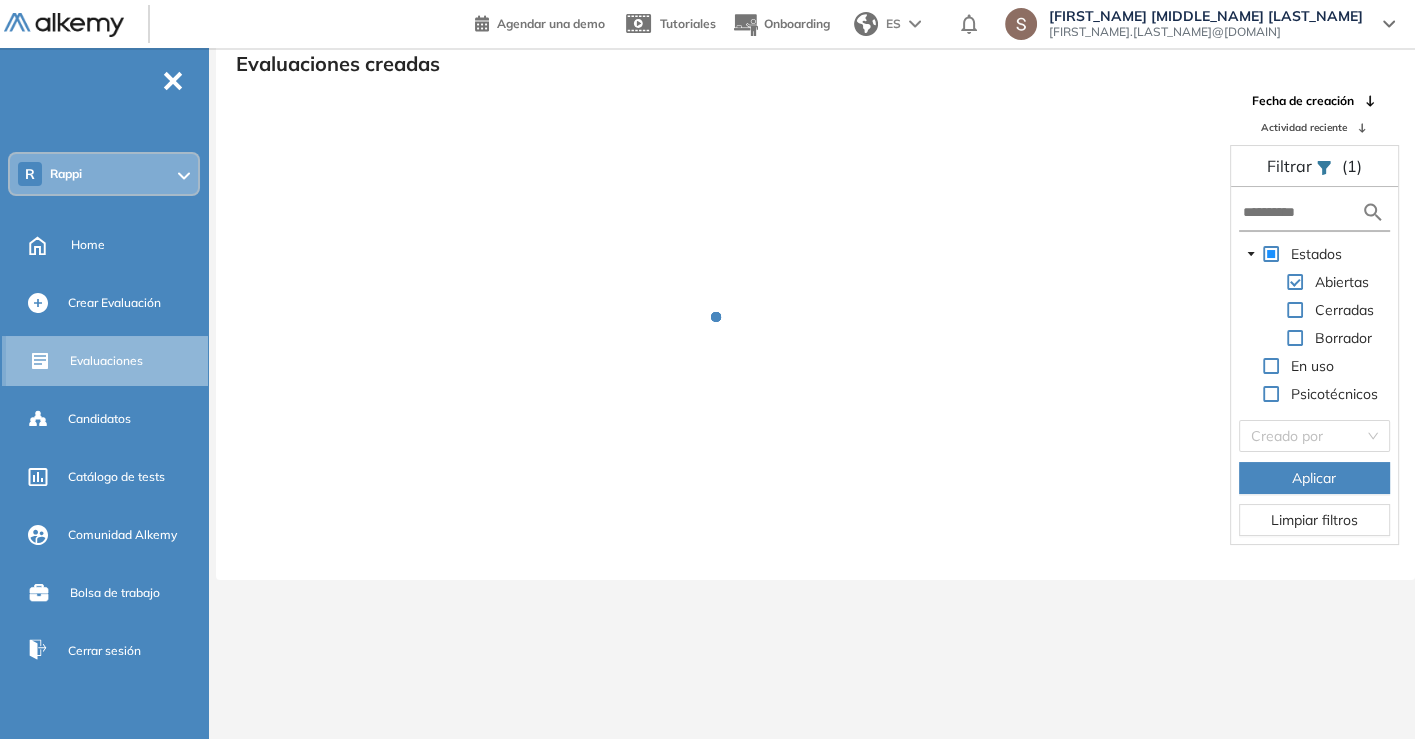 scroll, scrollTop: 48, scrollLeft: 0, axis: vertical 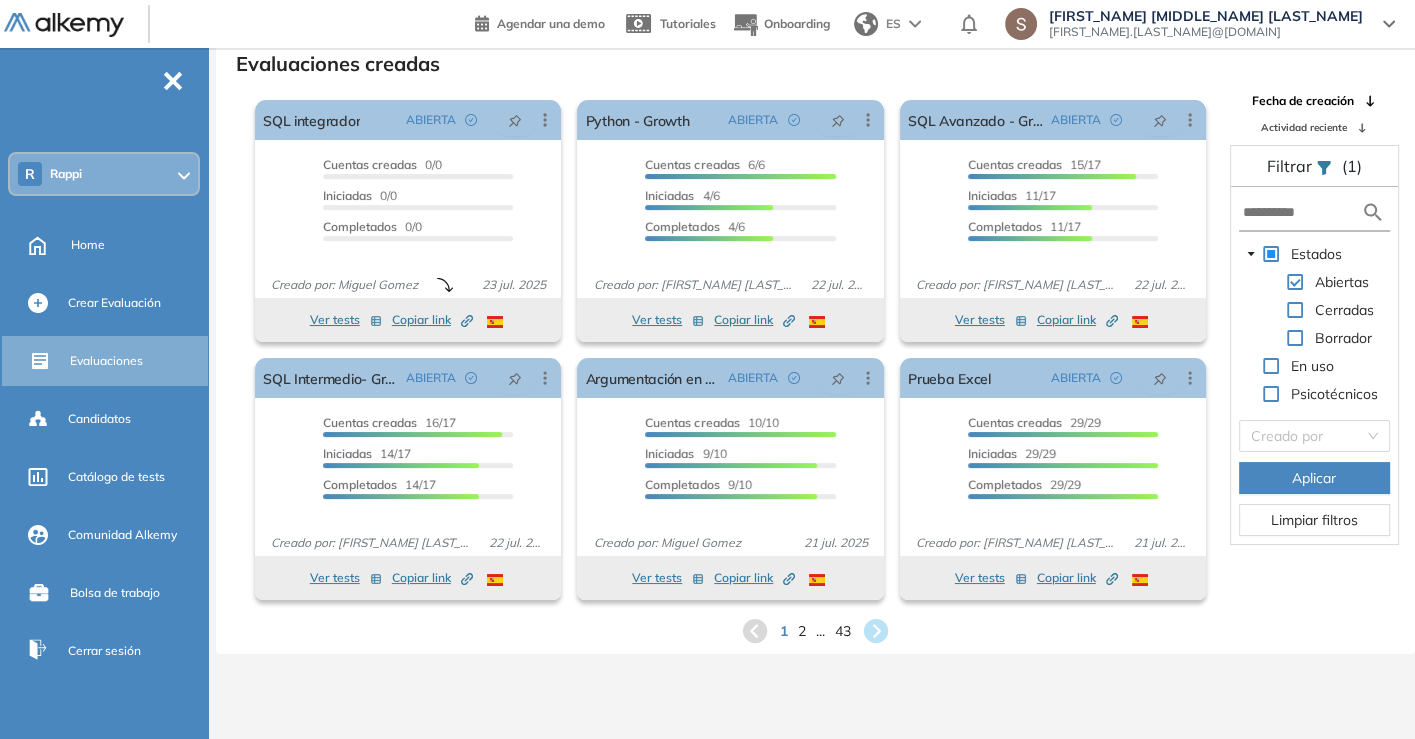 click on "1 2 ... 43" at bounding box center [815, 631] 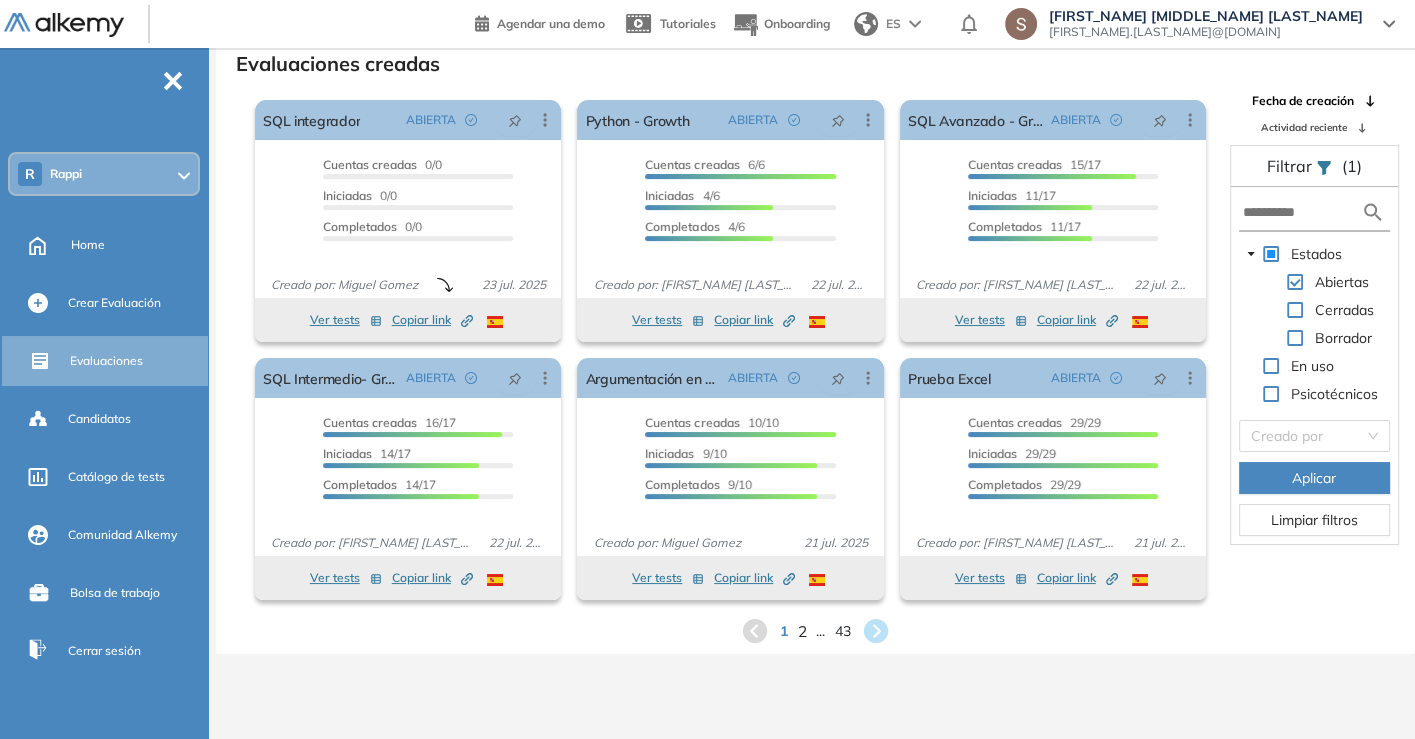click on "2" at bounding box center [802, 630] 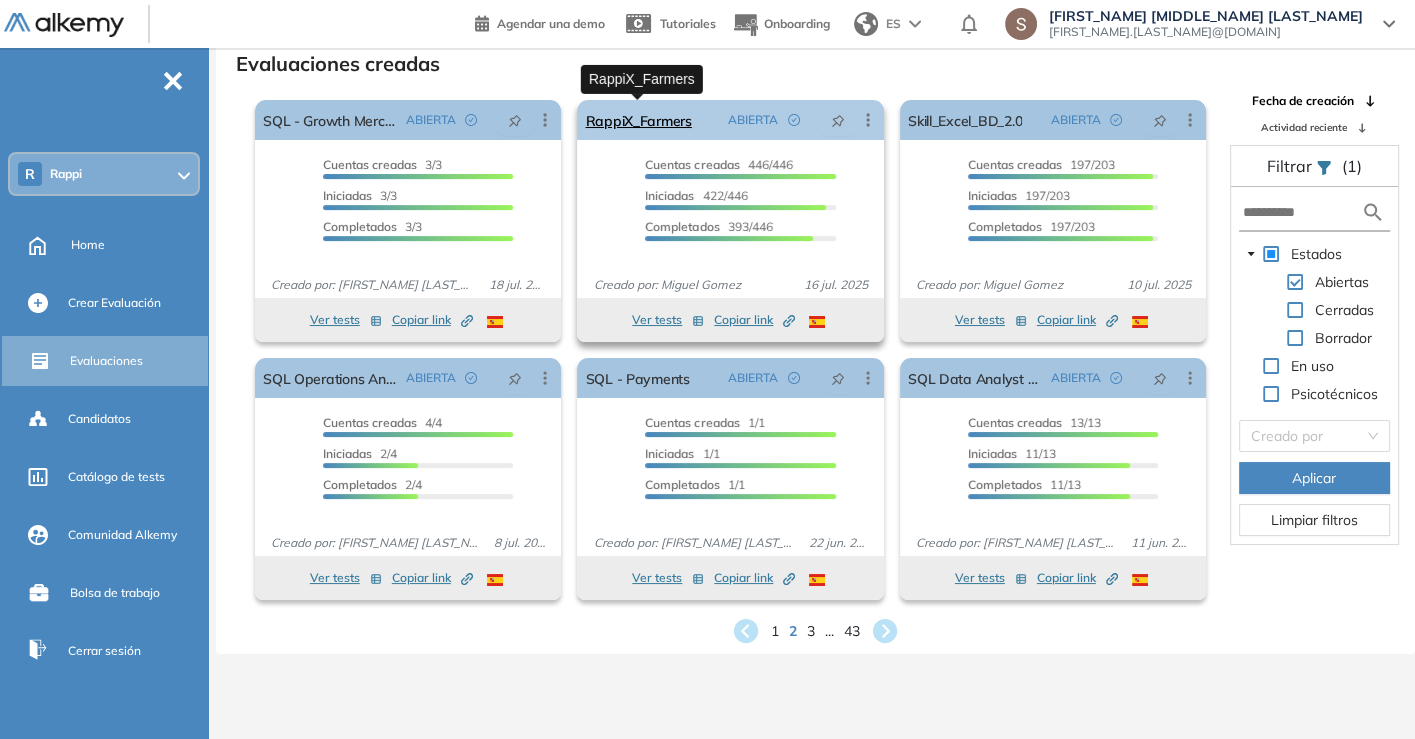 click on "RappiX_Farmers" at bounding box center (638, 120) 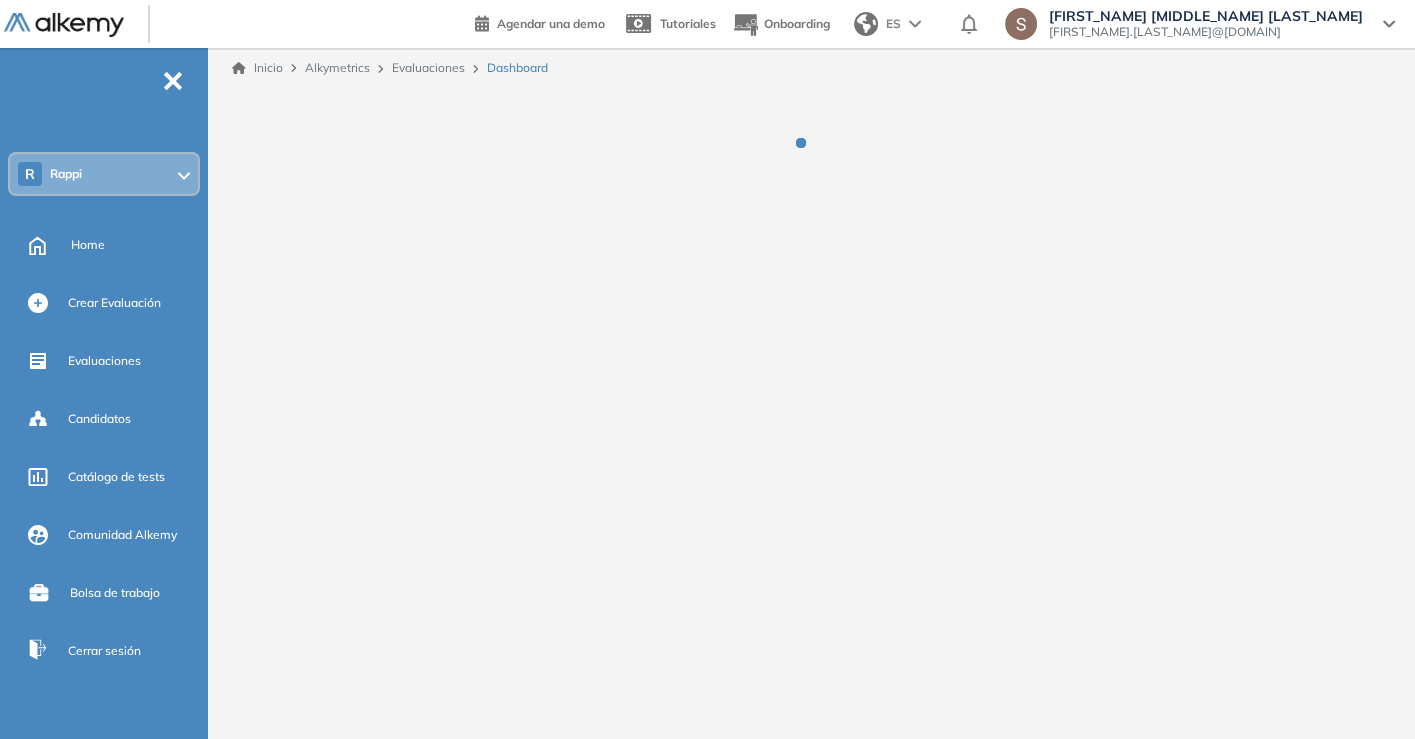 scroll, scrollTop: 0, scrollLeft: 0, axis: both 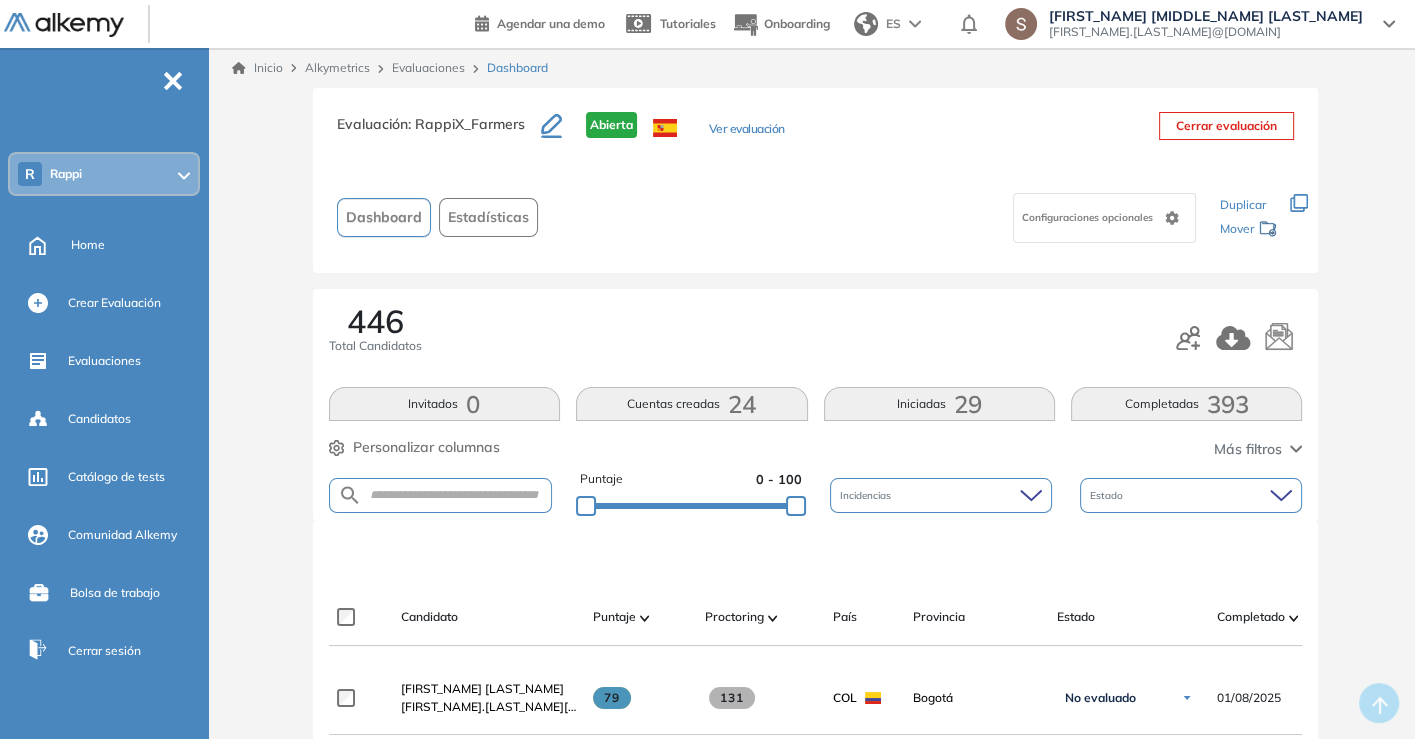 click at bounding box center (441, 495) 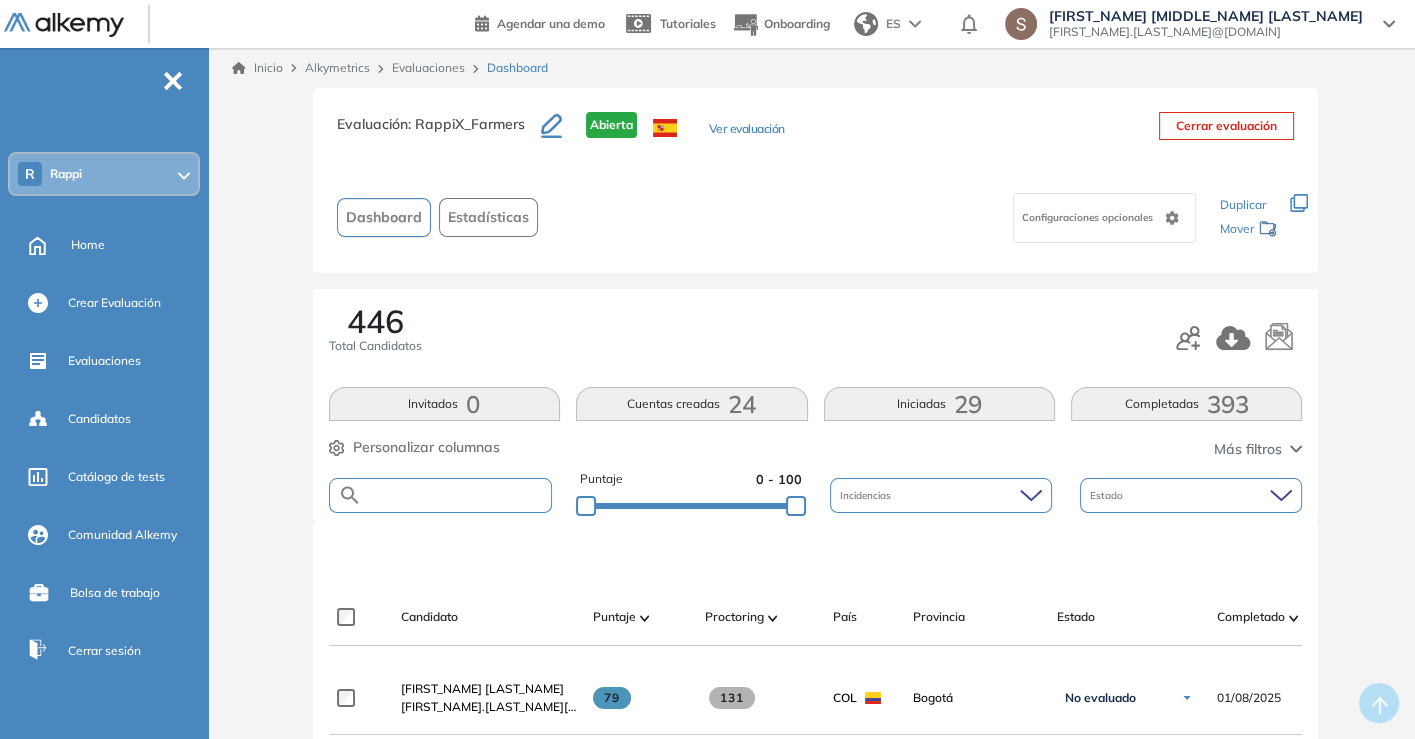click at bounding box center [457, 495] 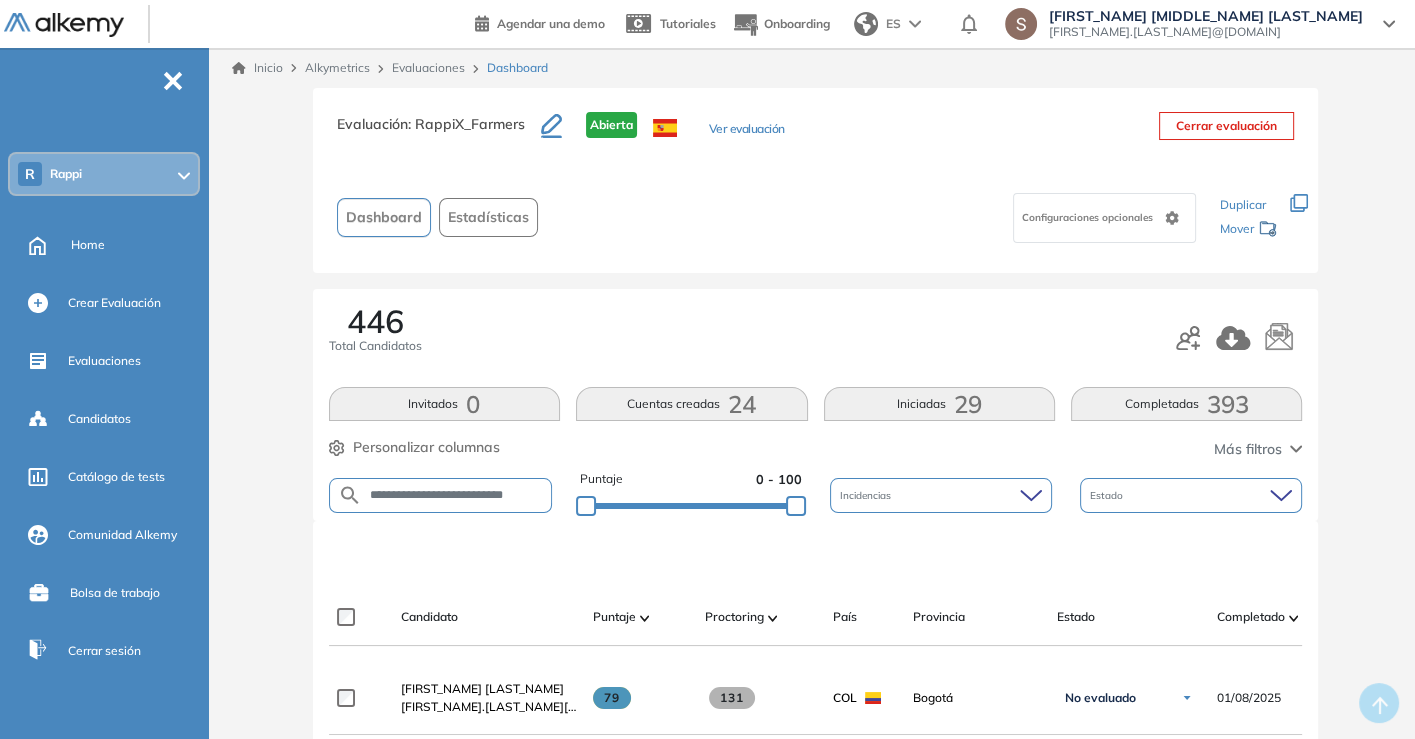 scroll, scrollTop: 0, scrollLeft: 13, axis: horizontal 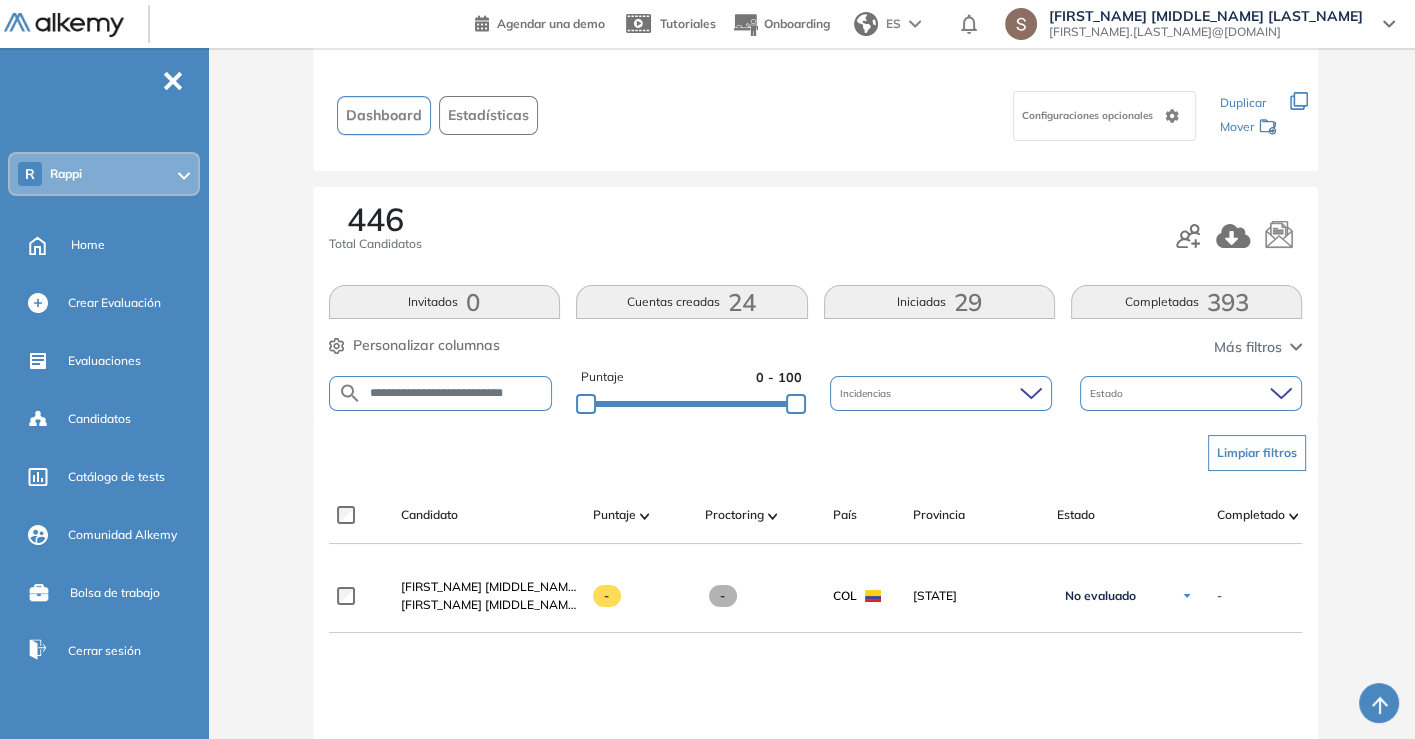 click on "**********" at bounding box center (457, 393) 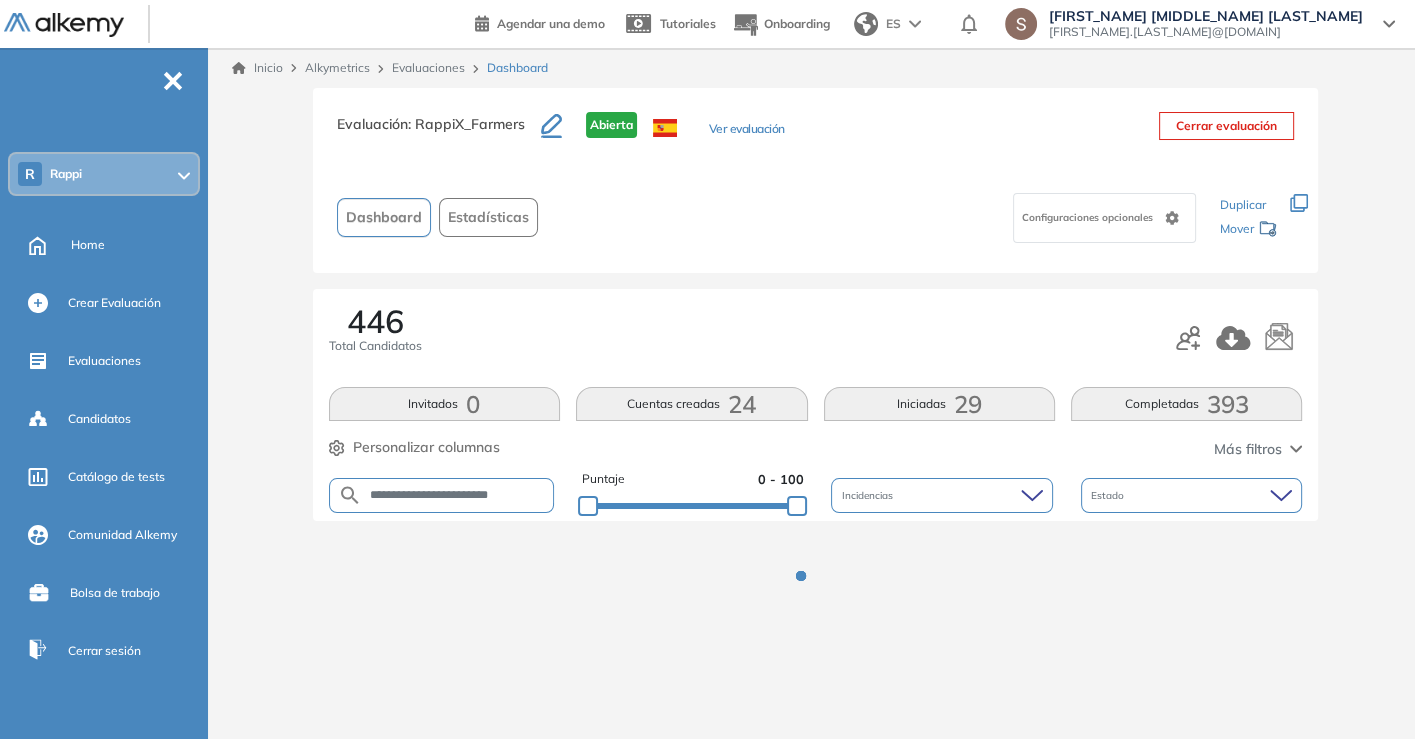 scroll, scrollTop: 0, scrollLeft: 0, axis: both 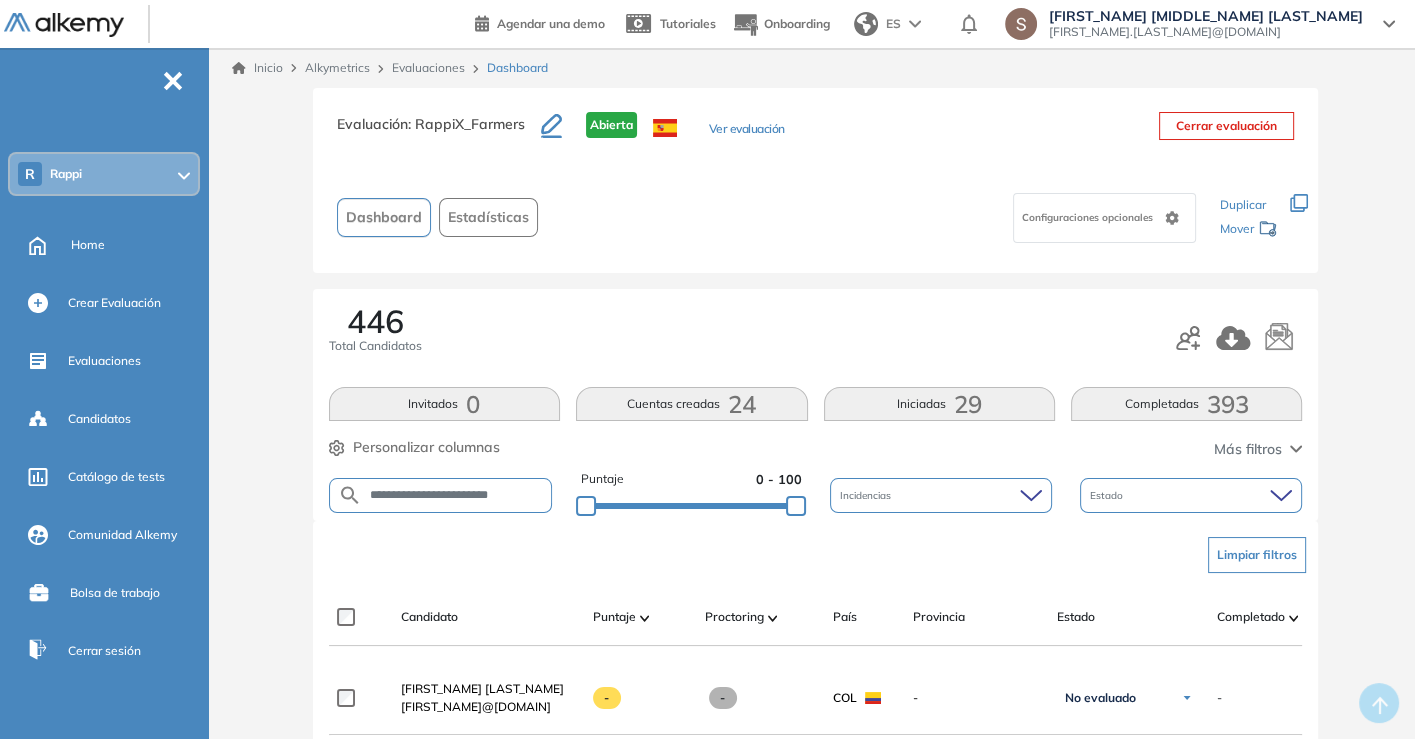 click on "**********" at bounding box center (441, 495) 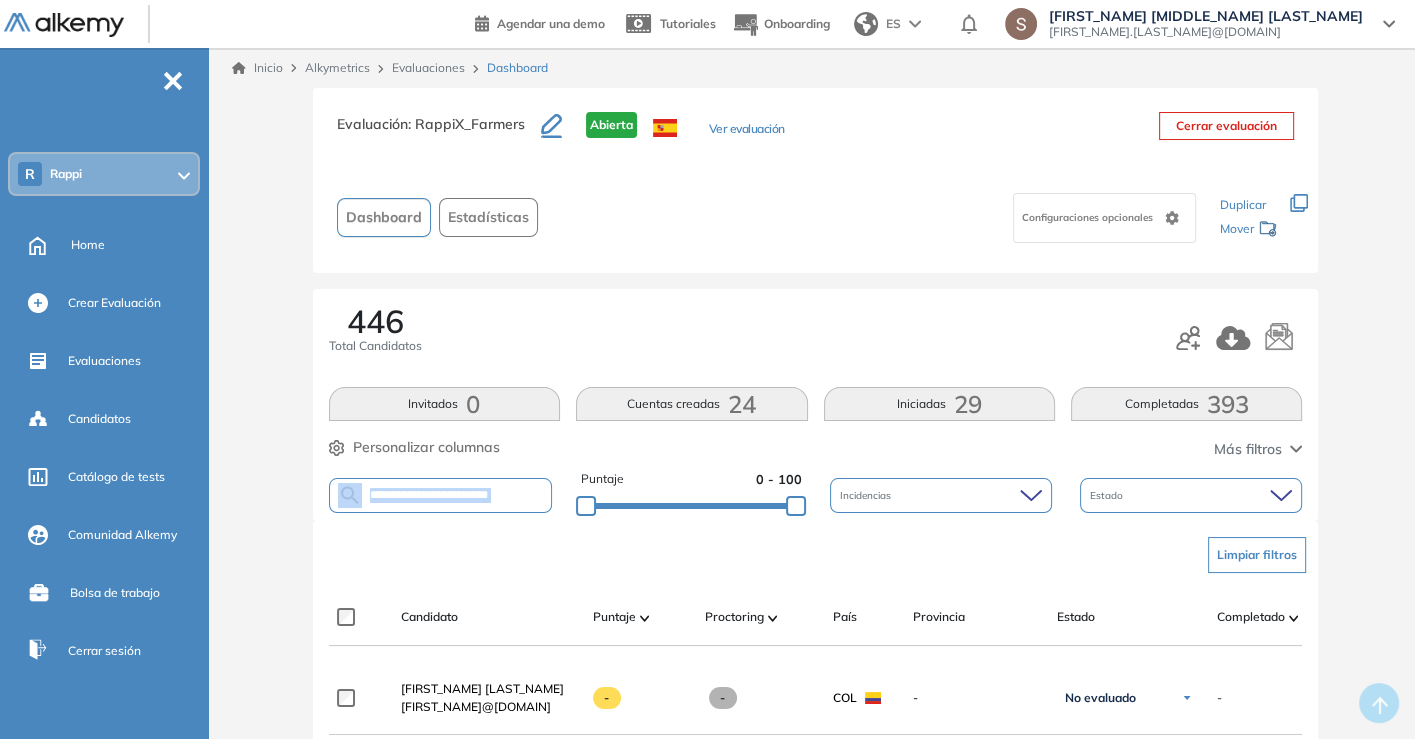click on "**********" at bounding box center [441, 495] 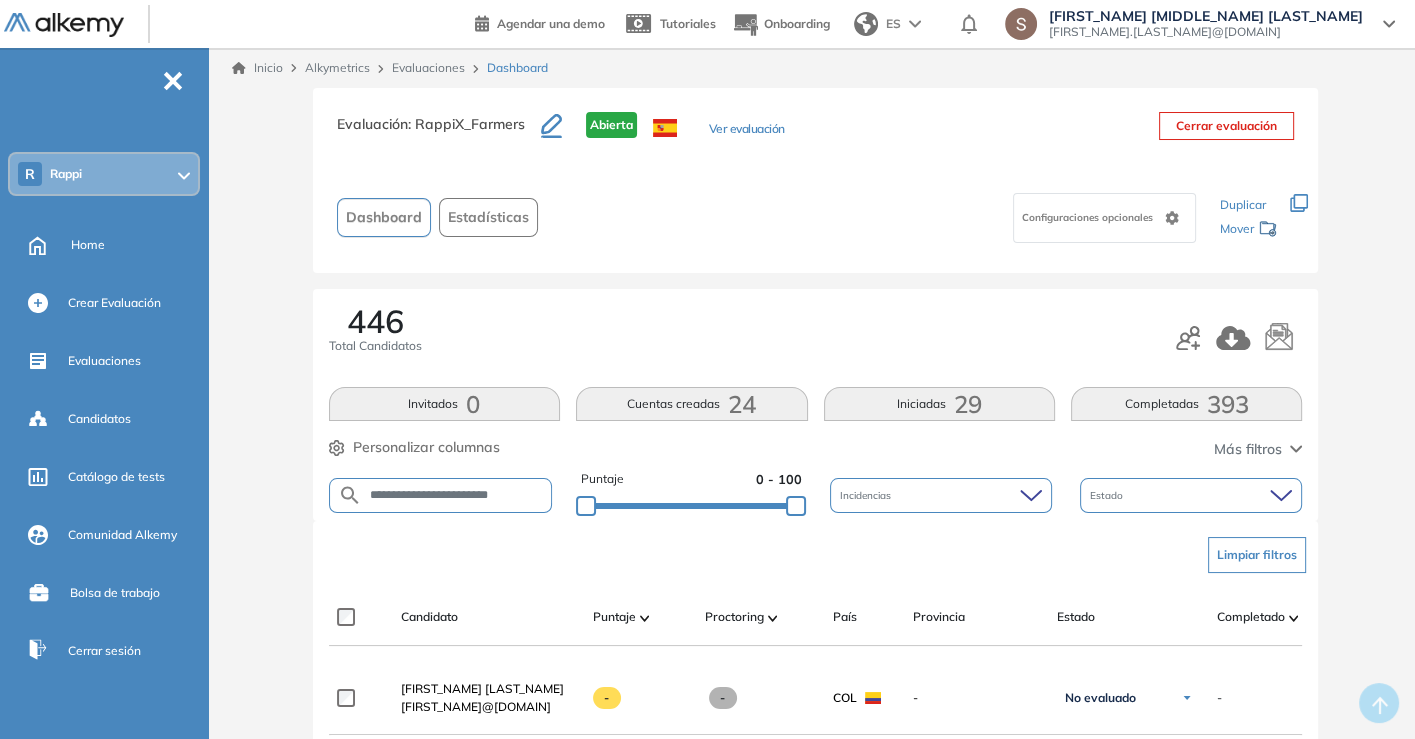 click on "**********" at bounding box center (457, 495) 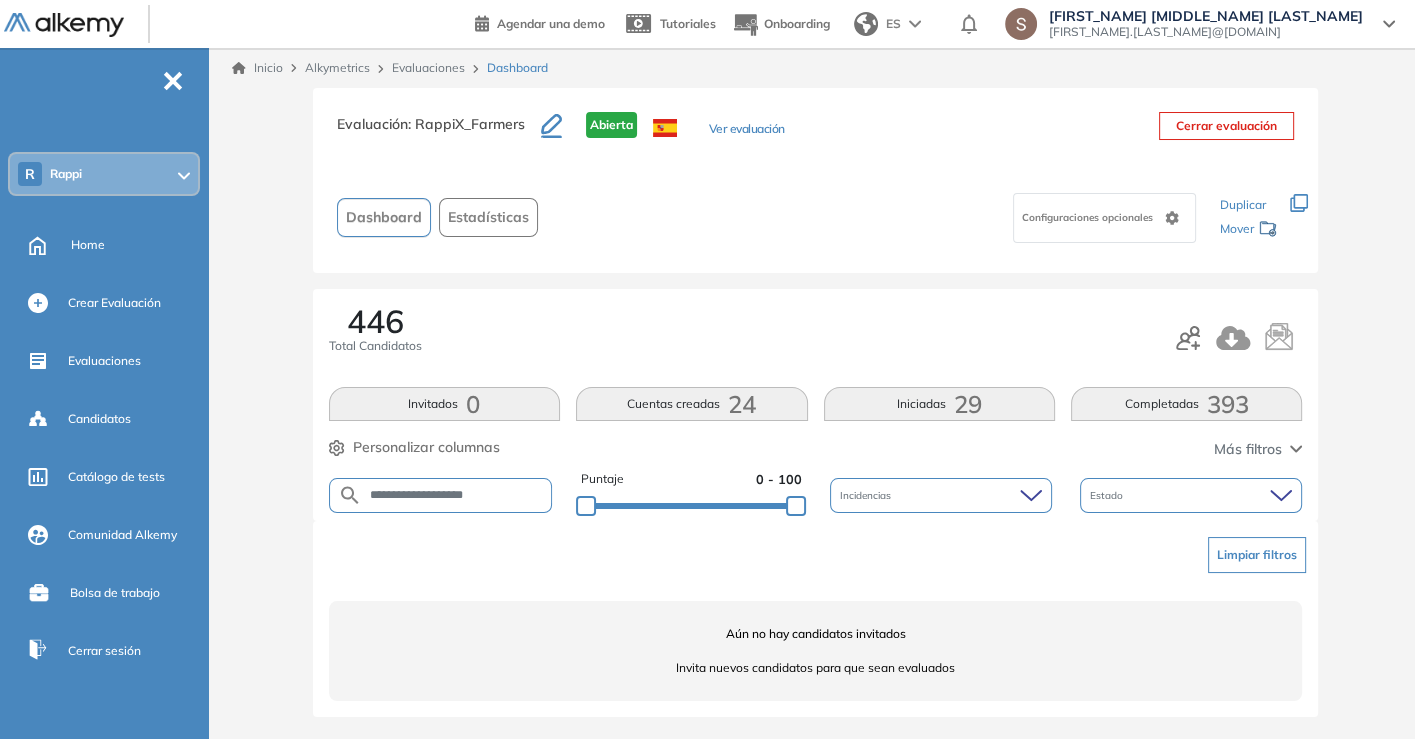 click on "**********" at bounding box center (441, 495) 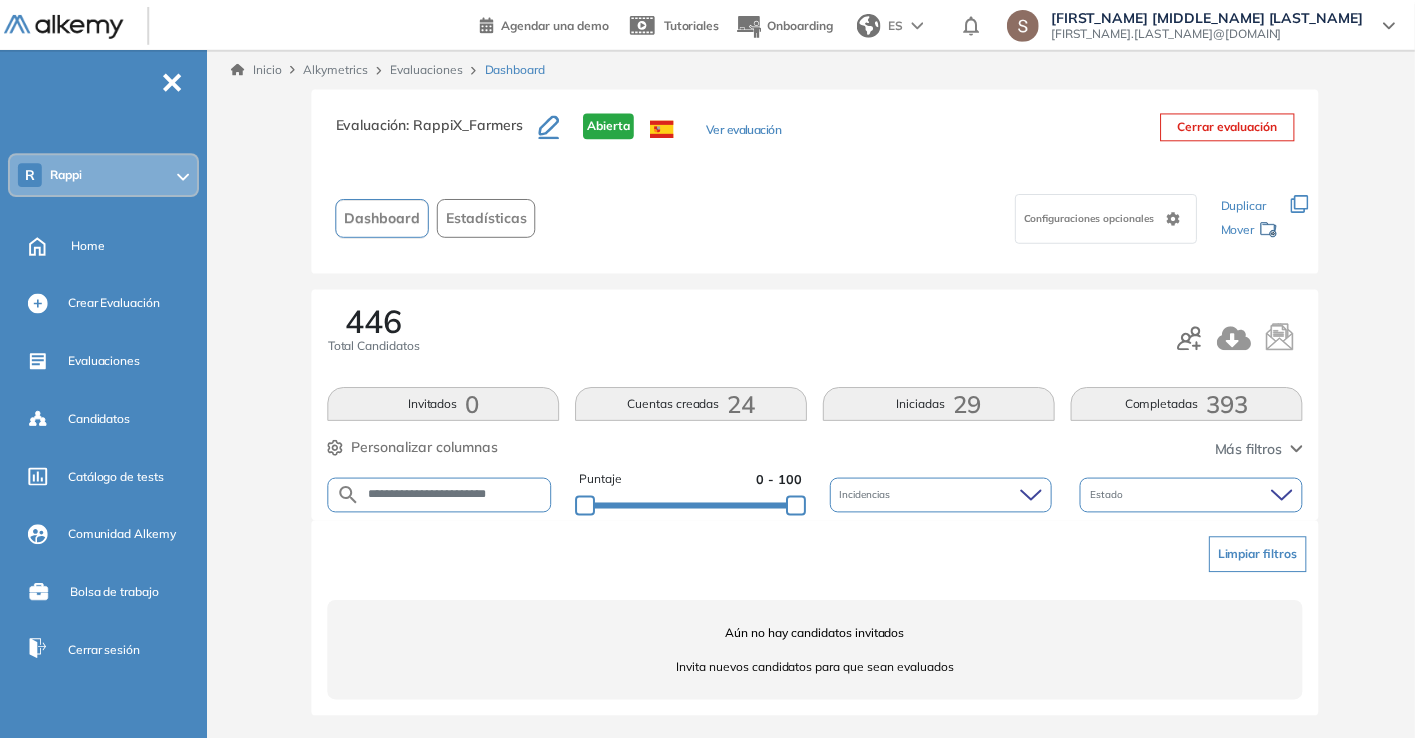 scroll, scrollTop: 0, scrollLeft: 3, axis: horizontal 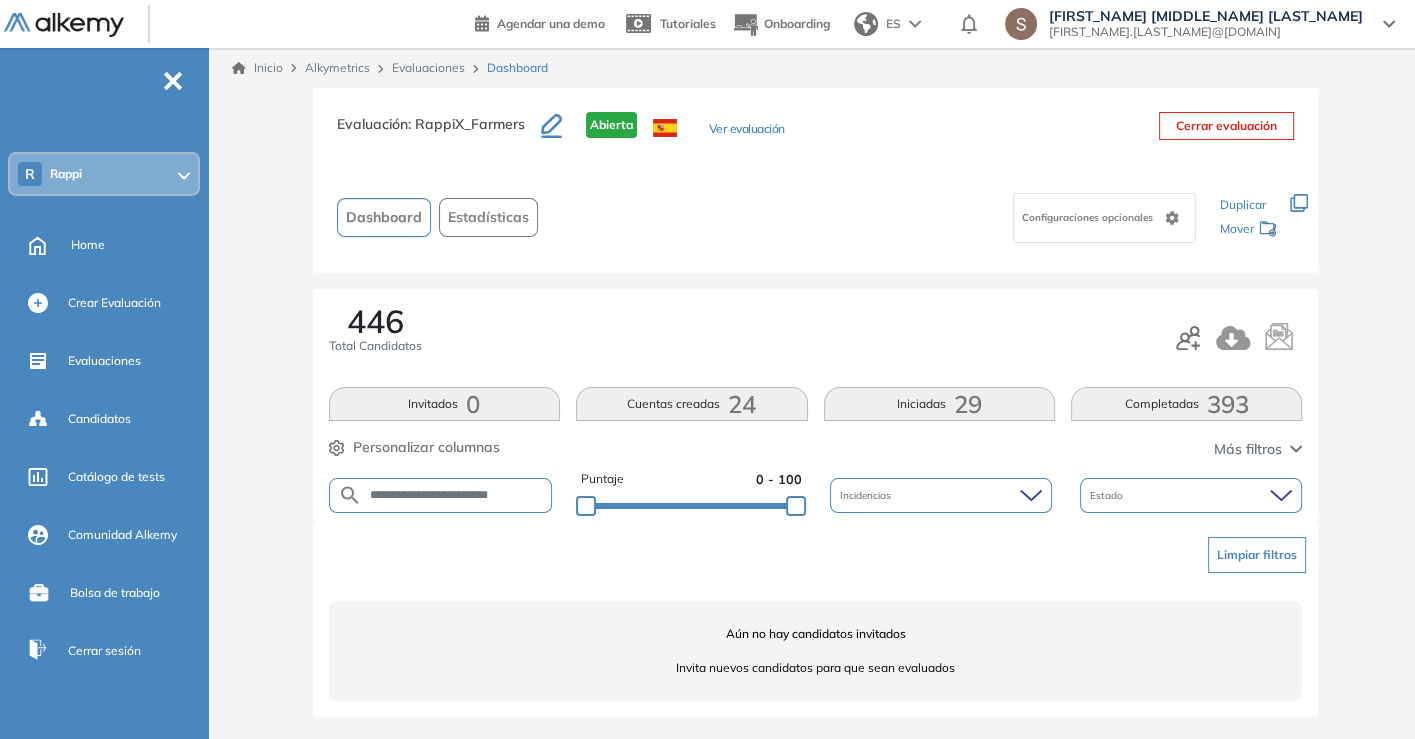 click on "**********" at bounding box center (457, 495) 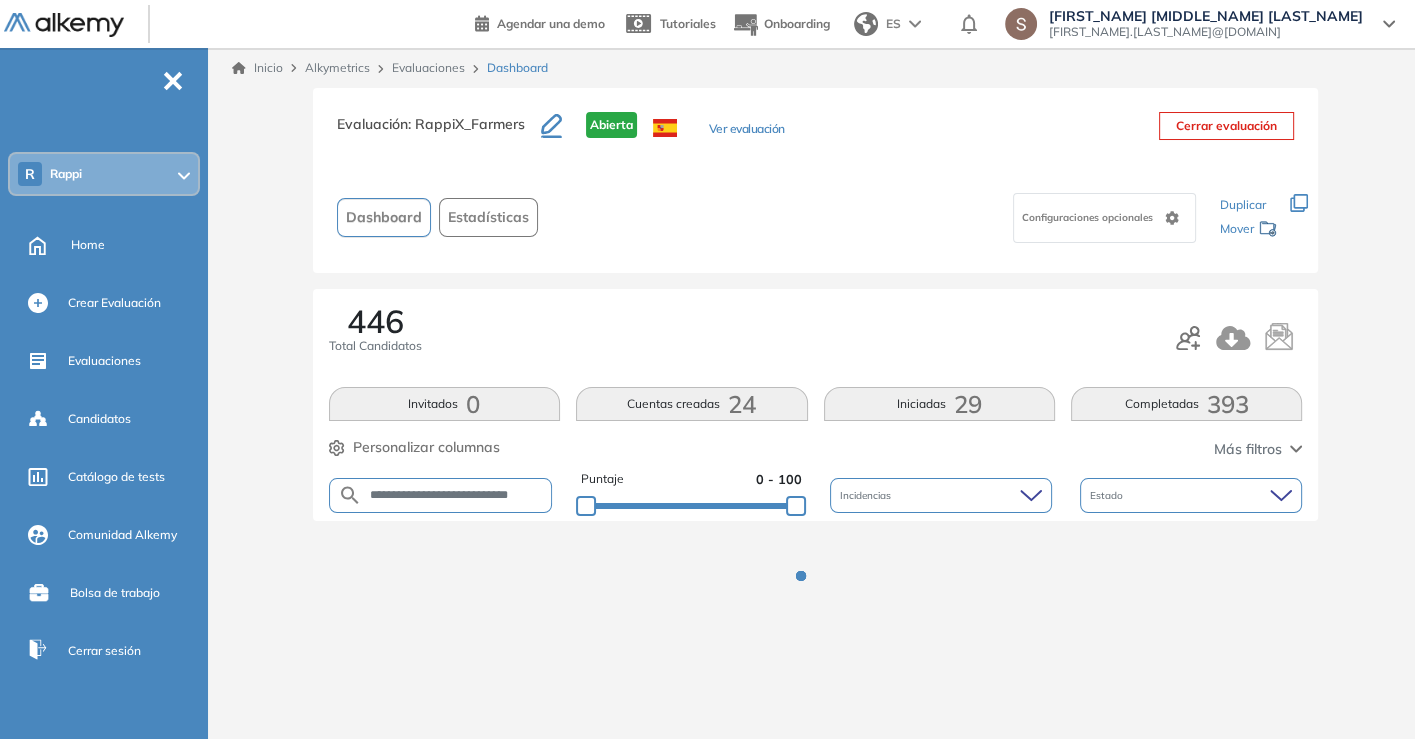 scroll, scrollTop: 0, scrollLeft: 11, axis: horizontal 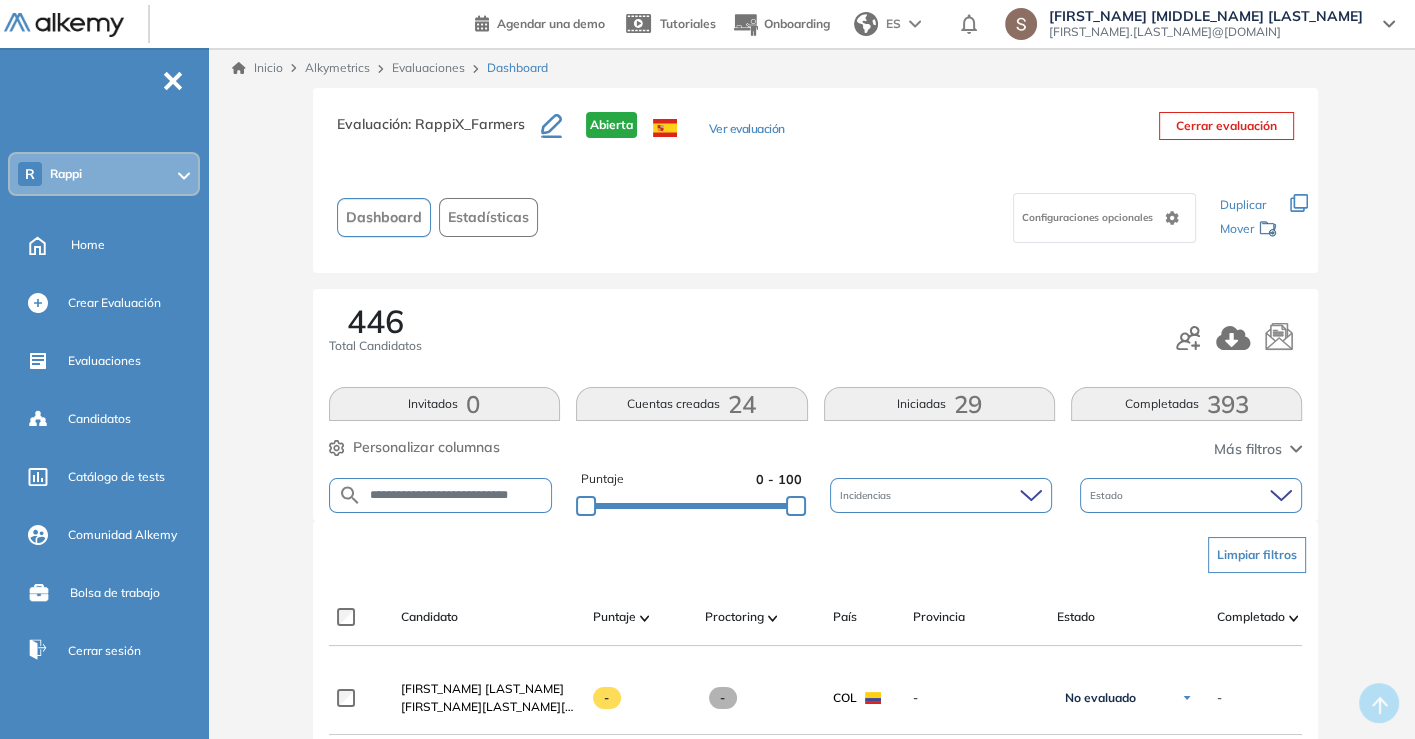 click on "**********" at bounding box center [457, 495] 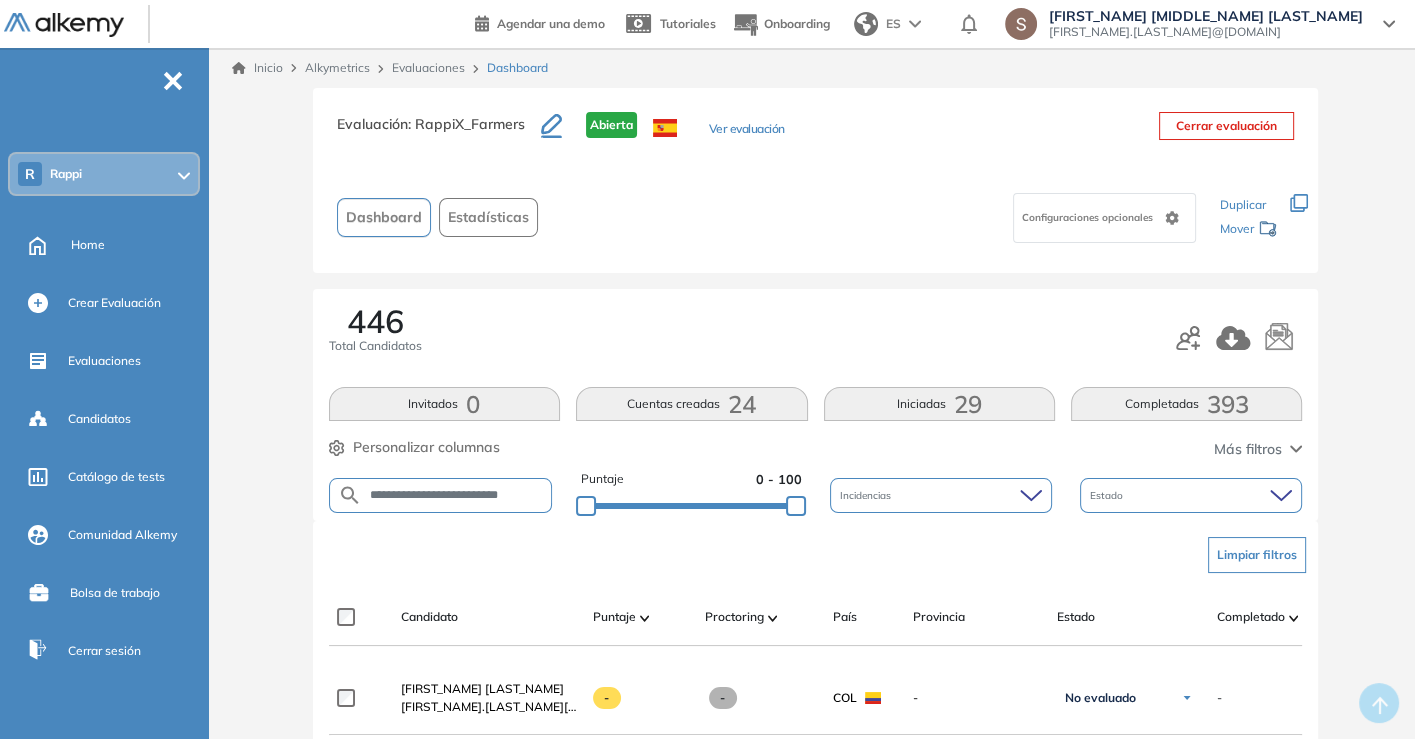 click on "**********" at bounding box center (457, 495) 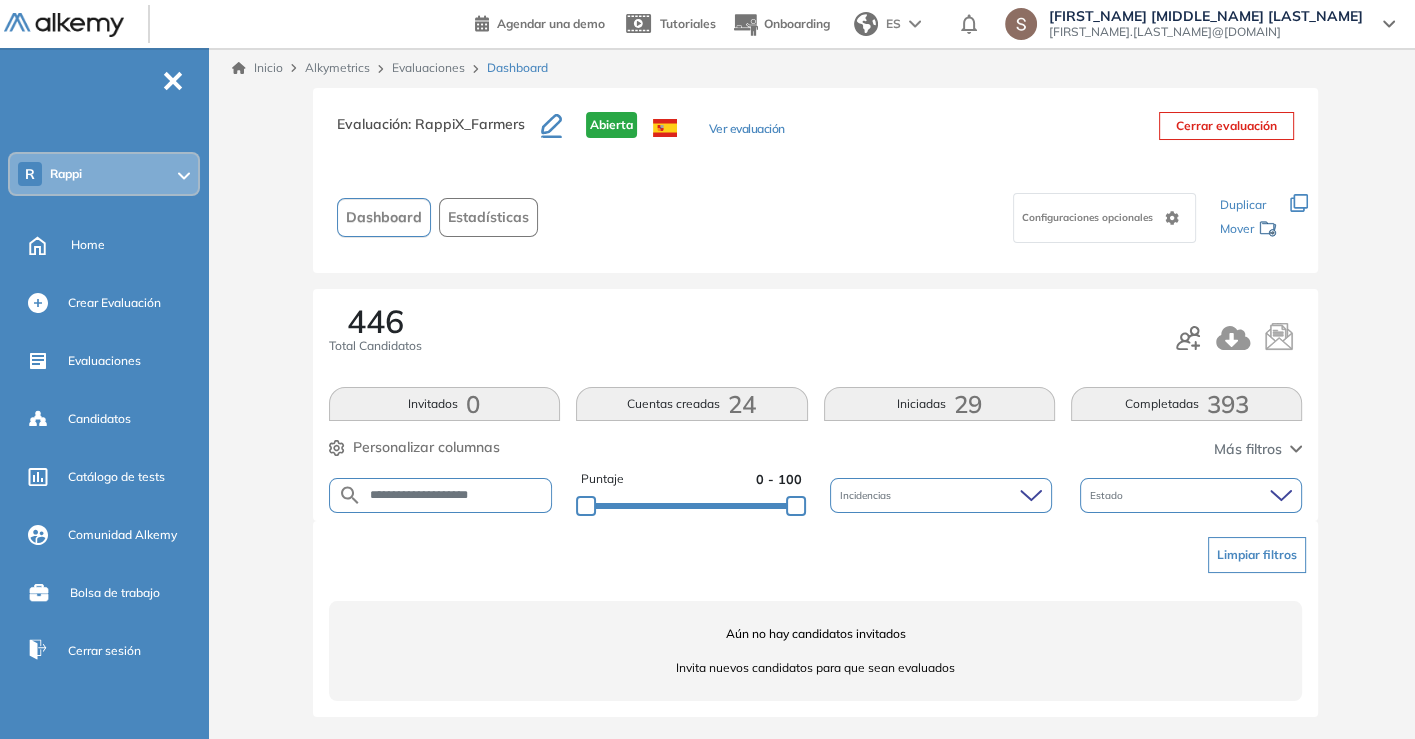 click on "**********" at bounding box center [457, 495] 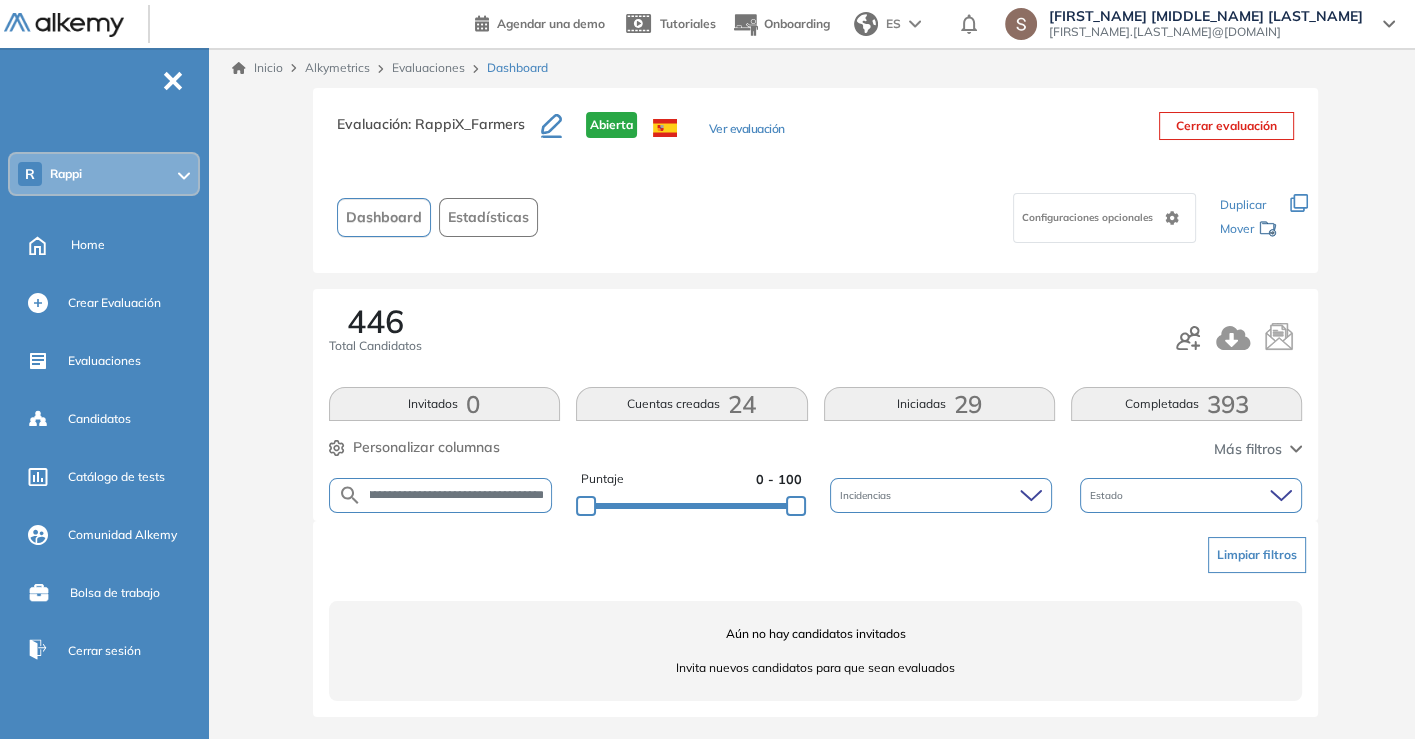 scroll, scrollTop: 0, scrollLeft: 0, axis: both 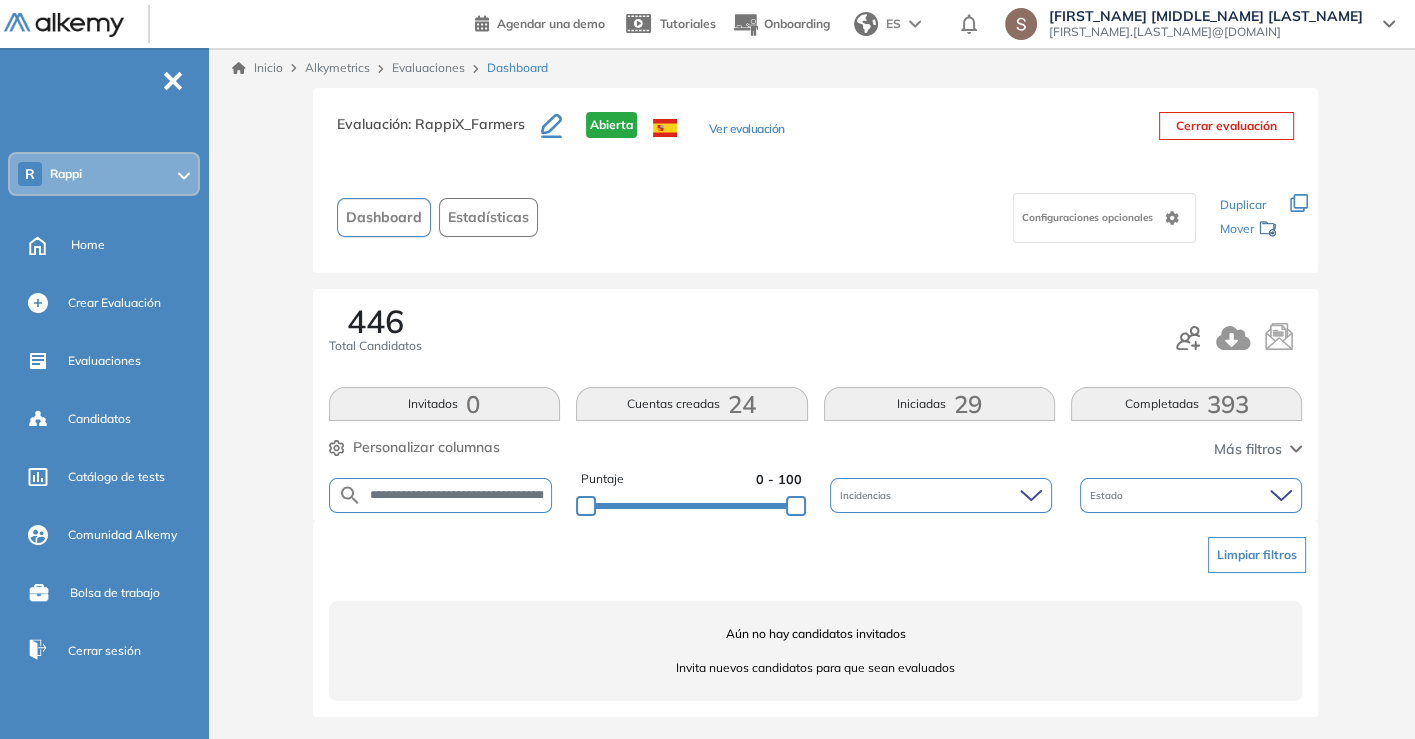 click on "**********" at bounding box center [441, 495] 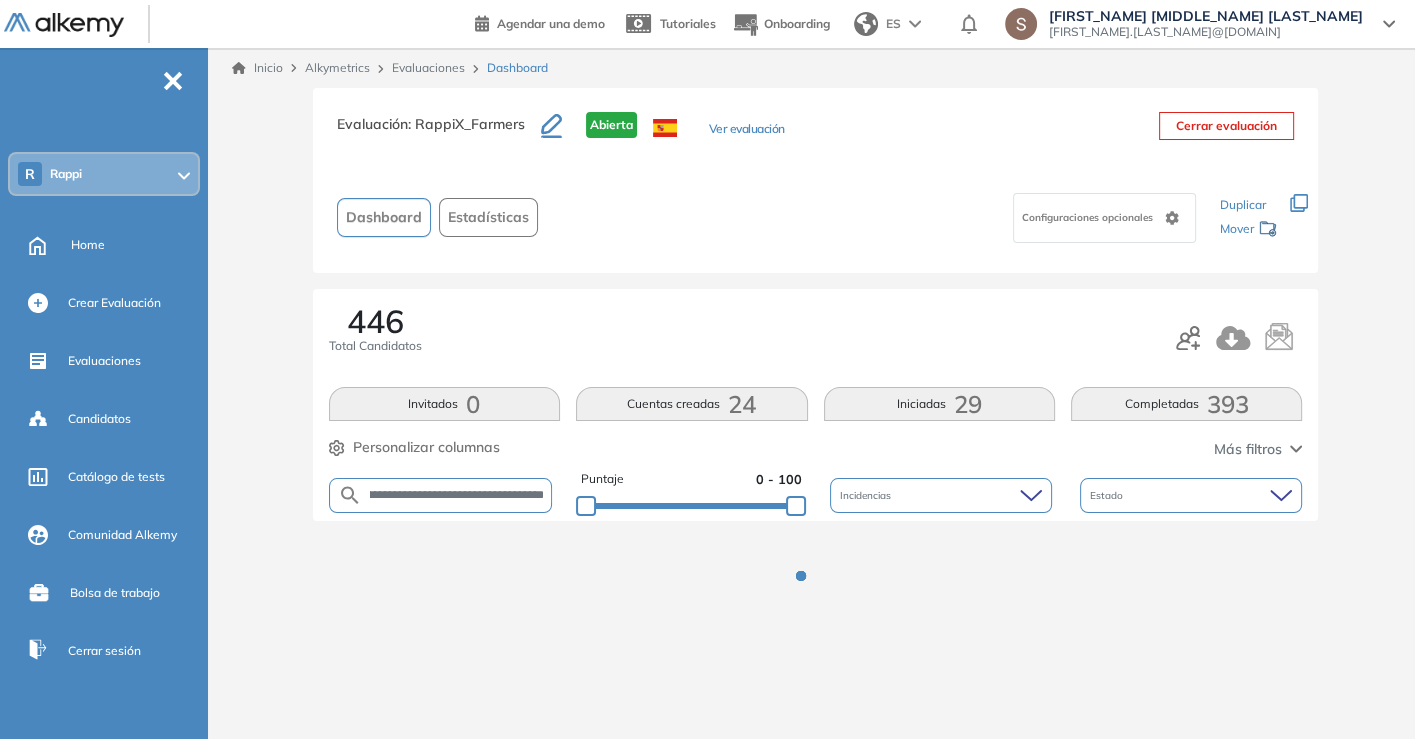 scroll, scrollTop: 0, scrollLeft: 59, axis: horizontal 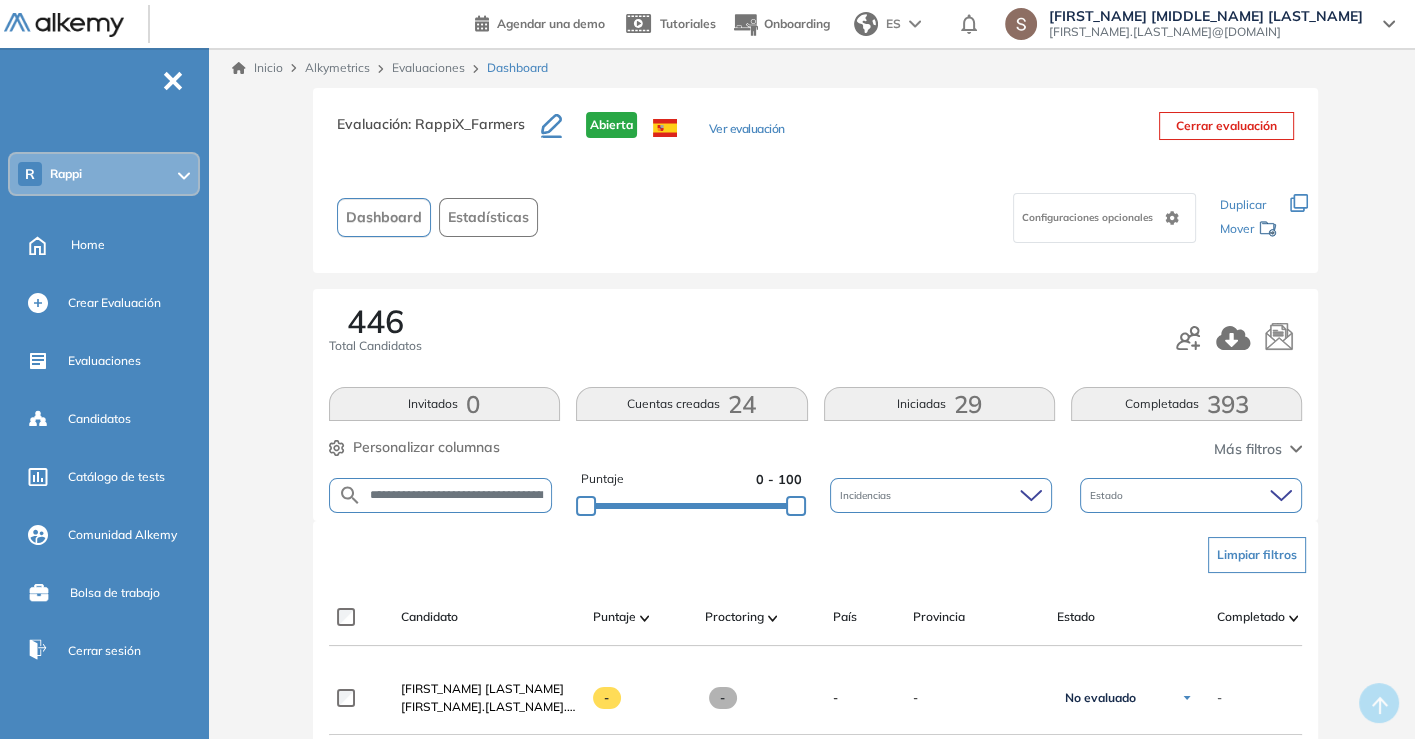click on "**********" at bounding box center (457, 495) 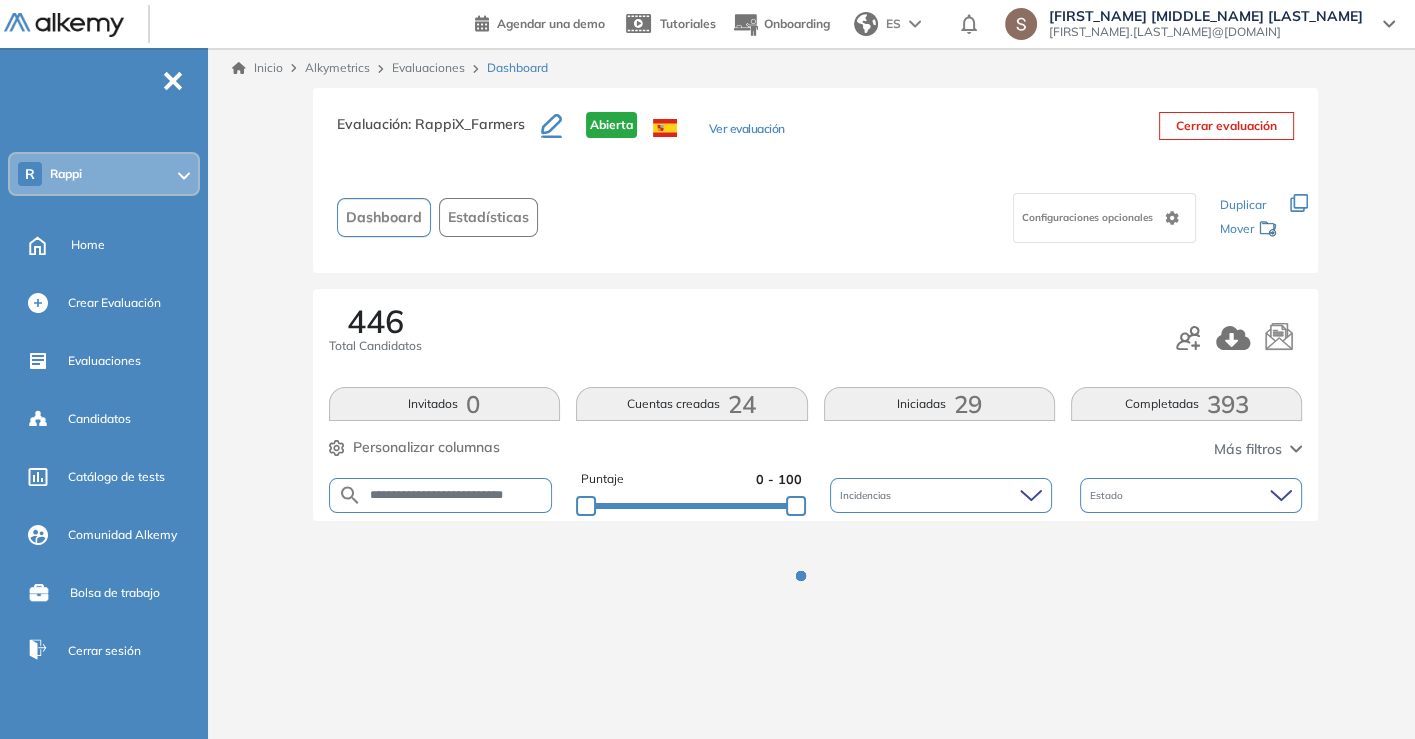 scroll, scrollTop: 0, scrollLeft: 11, axis: horizontal 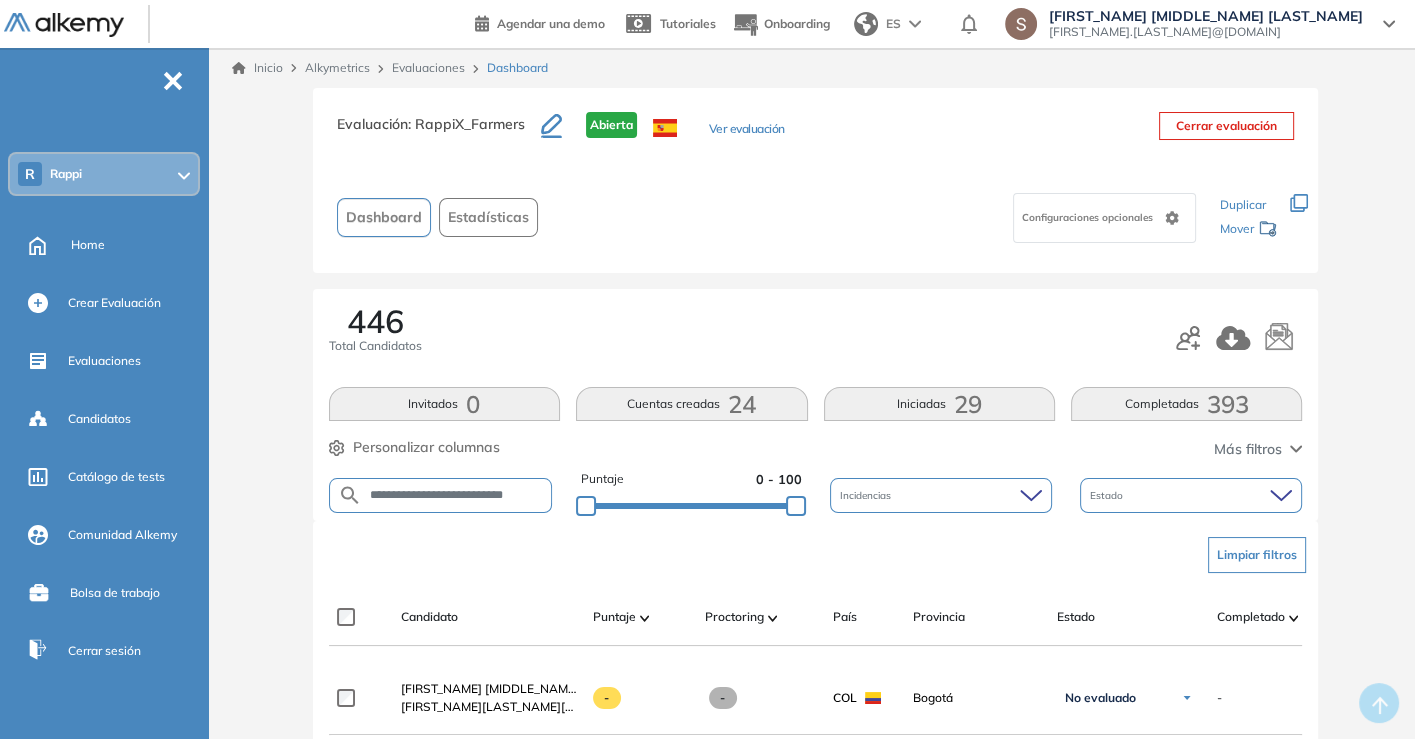click on "**********" at bounding box center [457, 495] 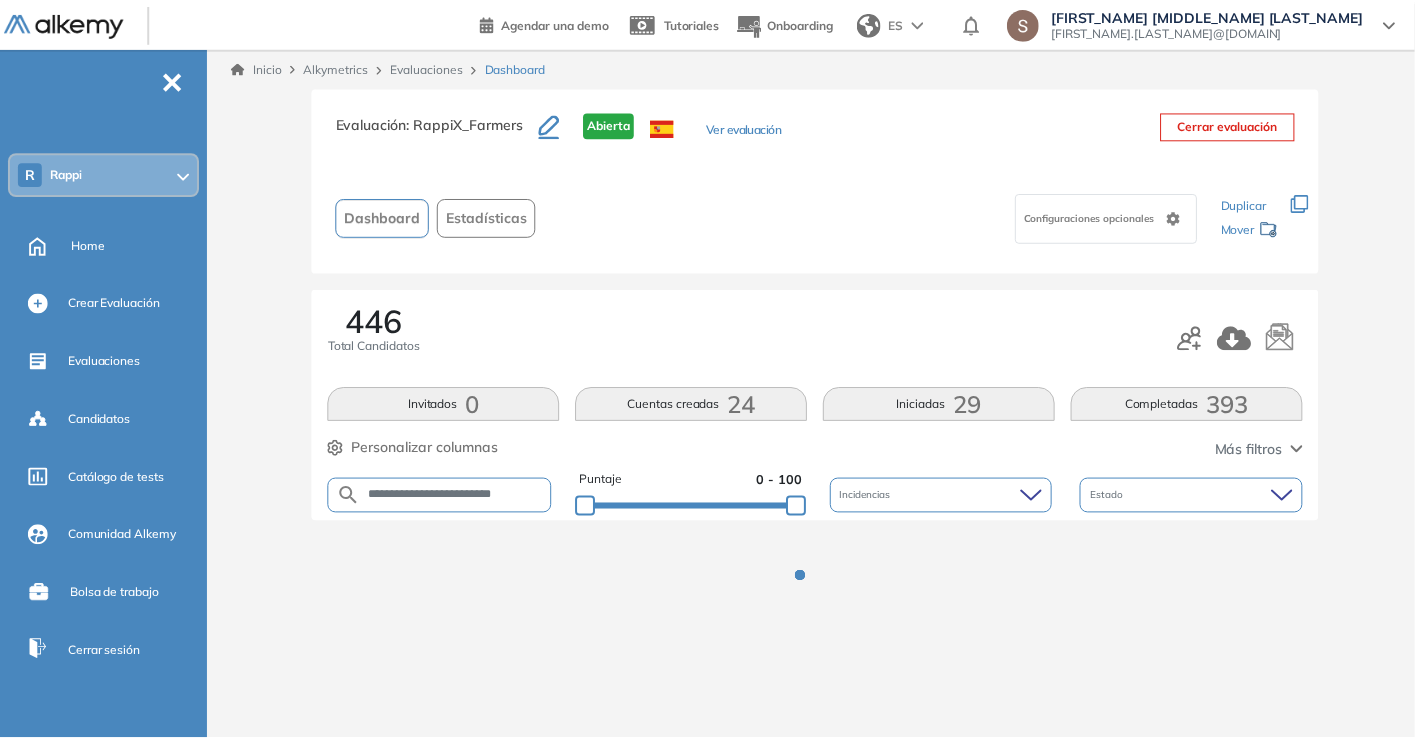 scroll, scrollTop: 0, scrollLeft: 5, axis: horizontal 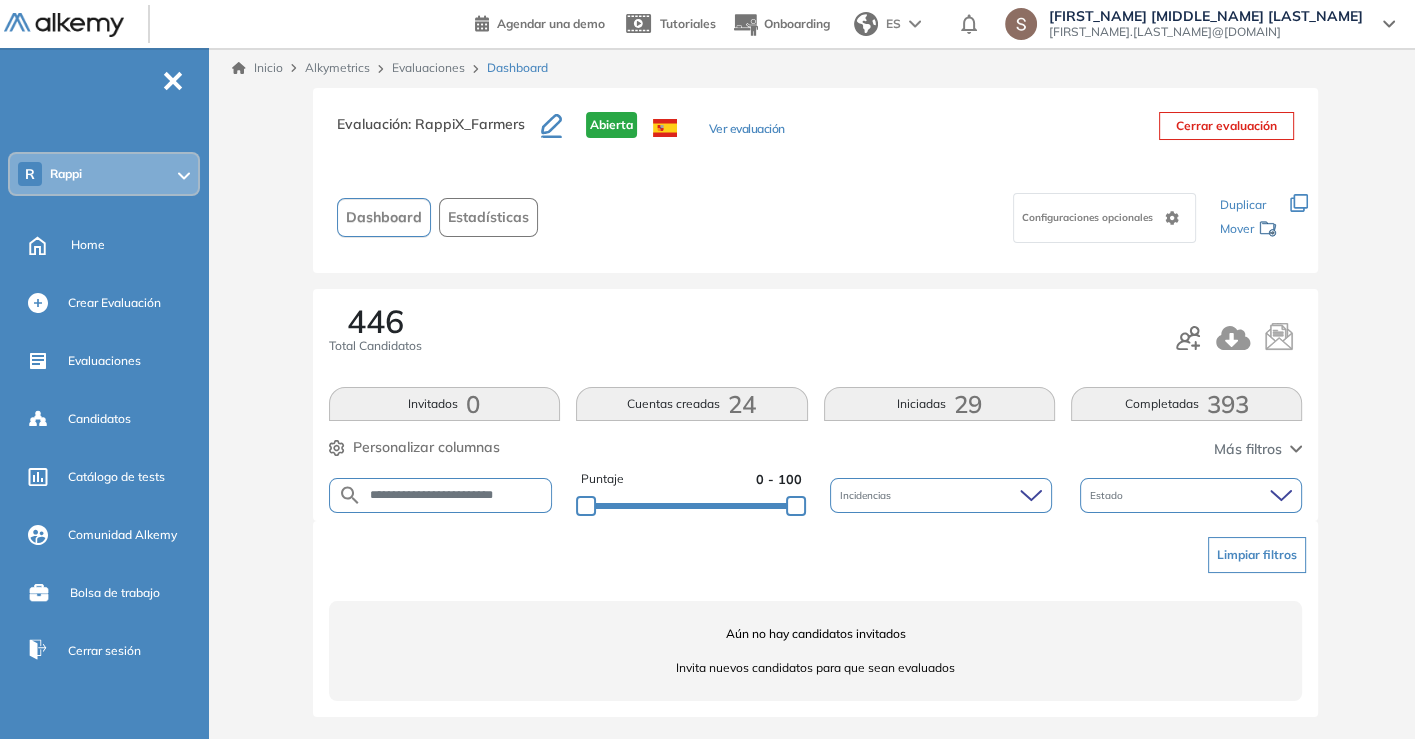 click on "**********" at bounding box center (457, 495) 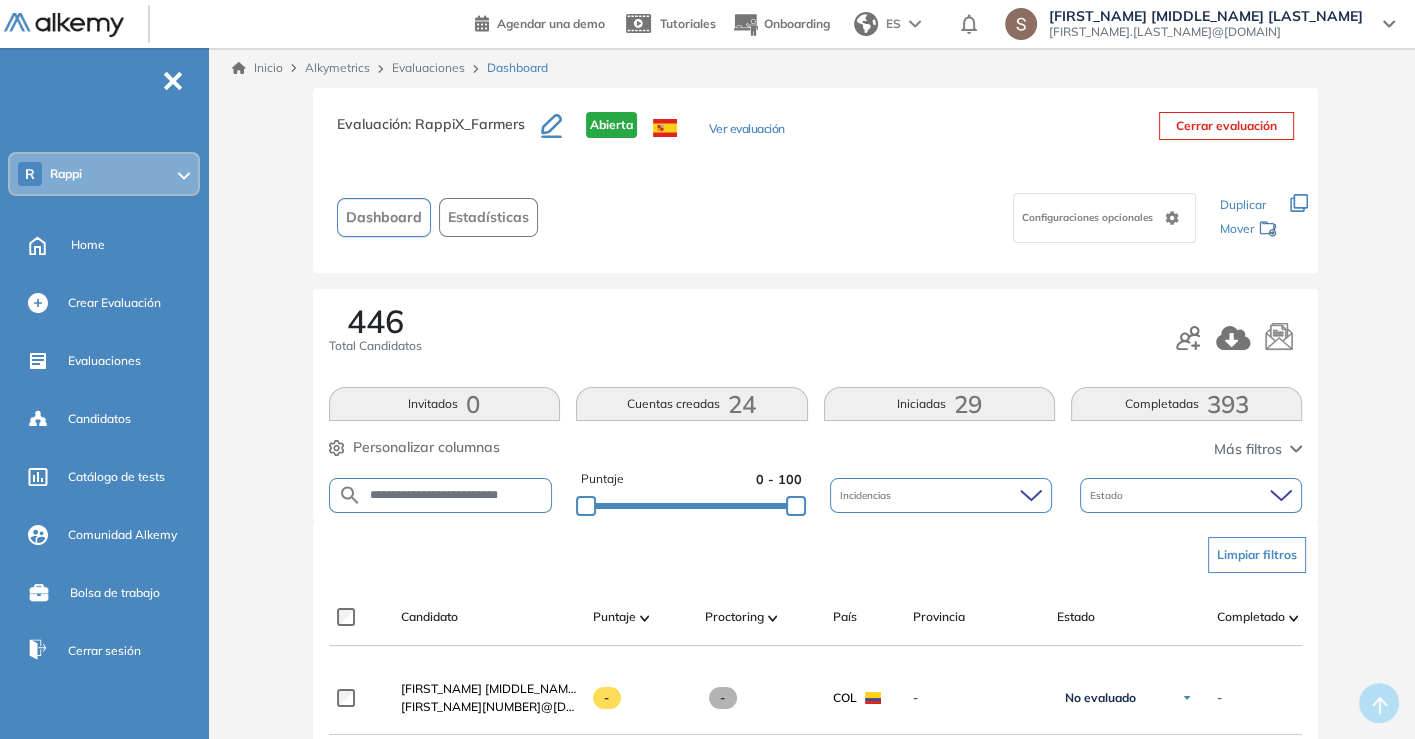 click on "**********" at bounding box center [457, 495] 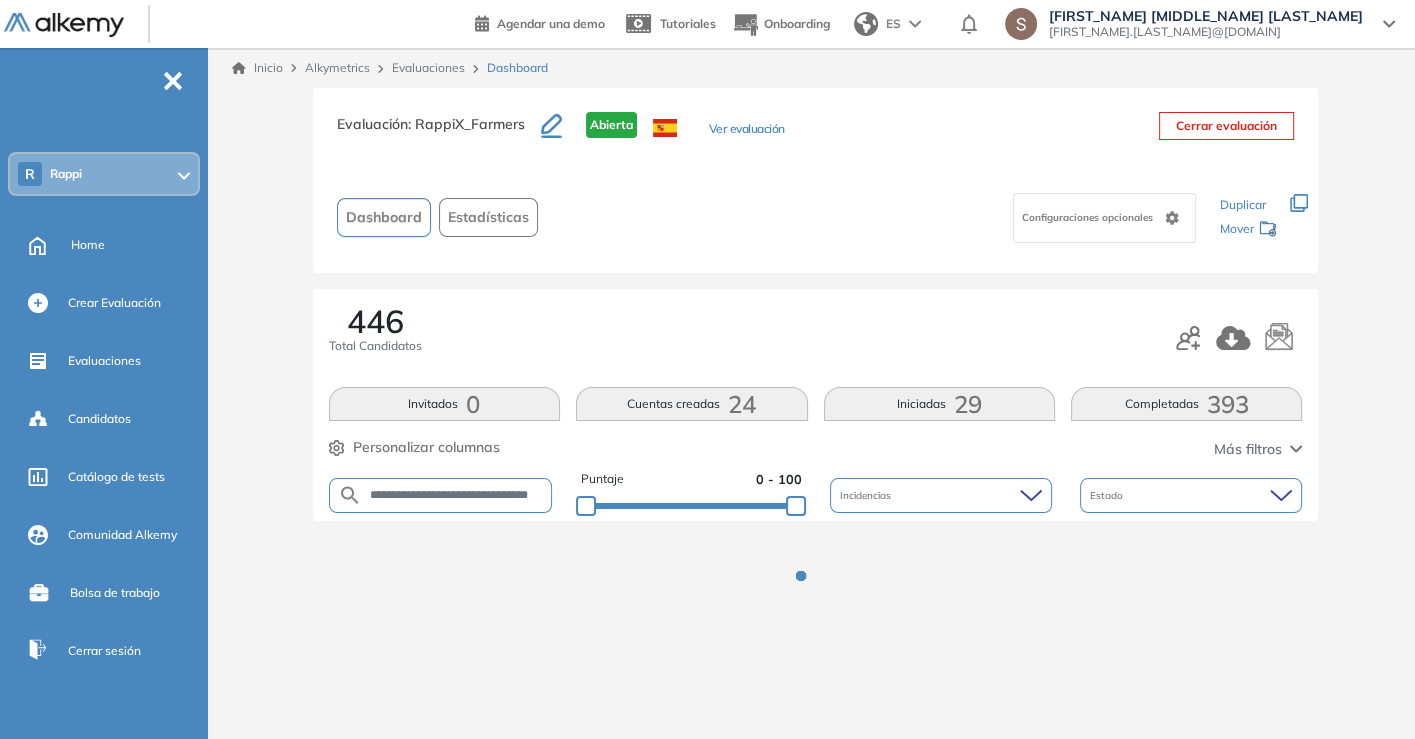 scroll, scrollTop: 0, scrollLeft: 20, axis: horizontal 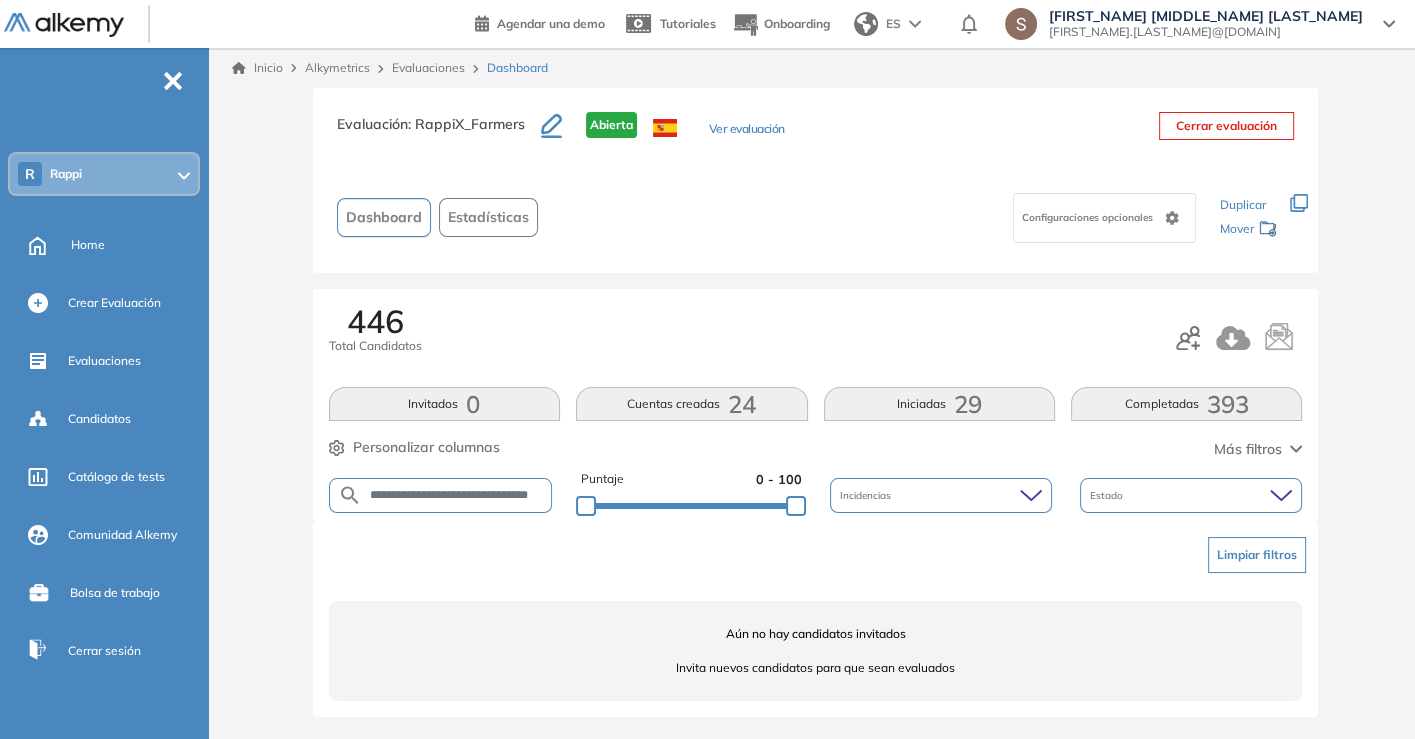 click on "**********" at bounding box center (457, 495) 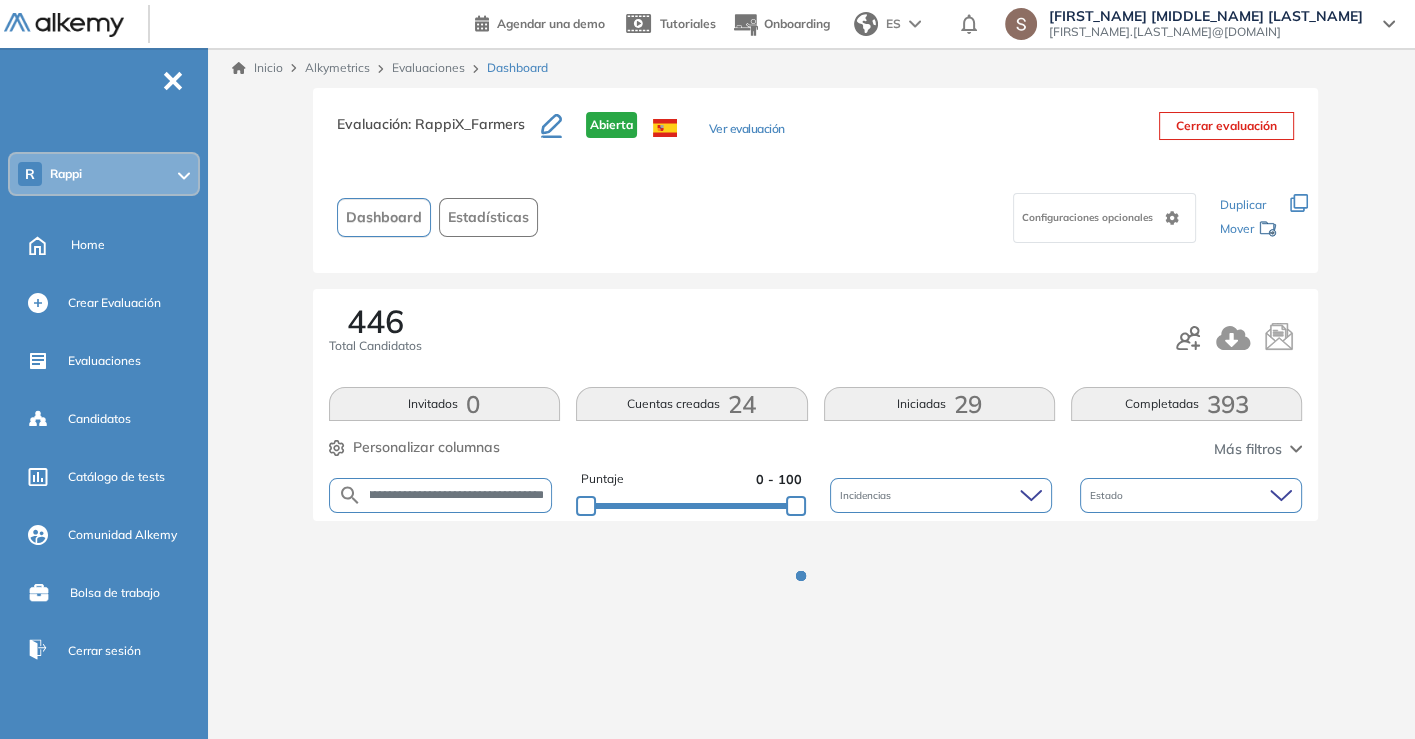 scroll, scrollTop: 0, scrollLeft: 71, axis: horizontal 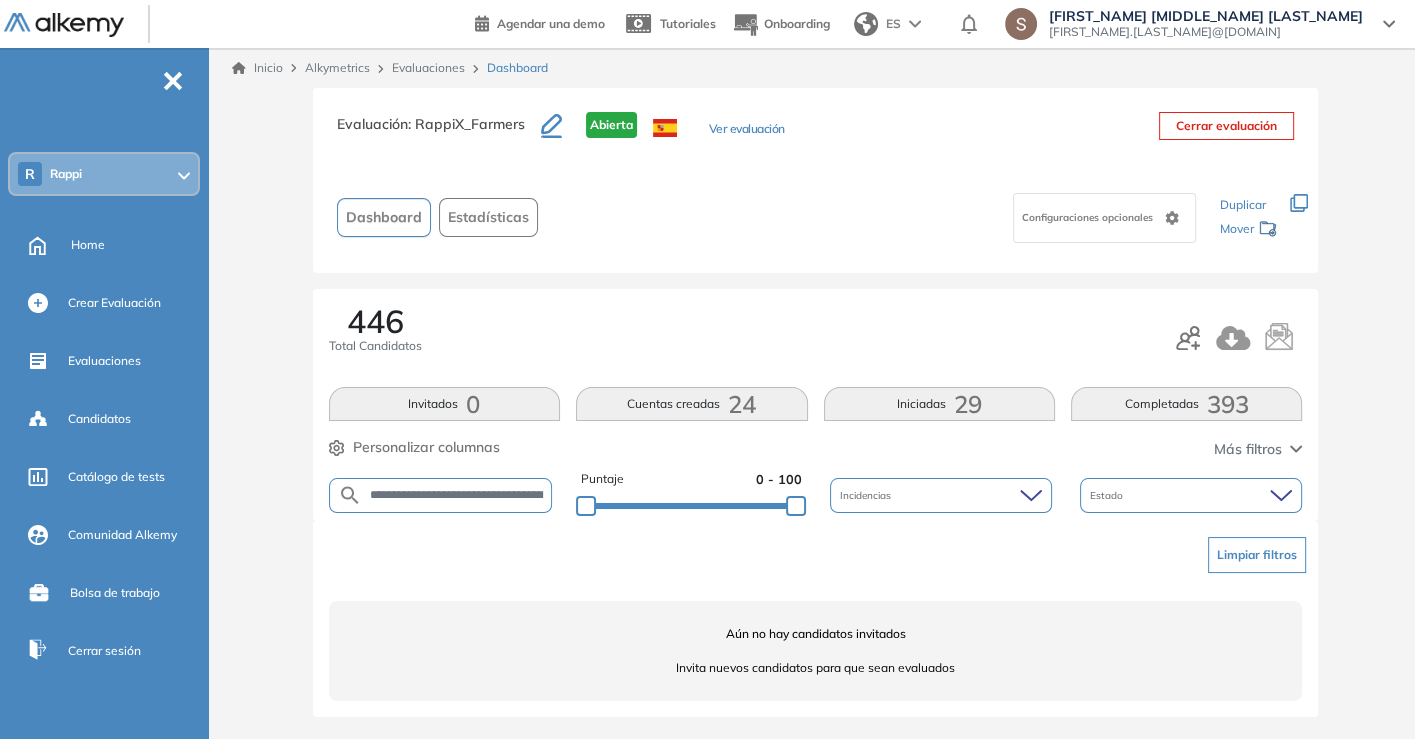 click on "**********" at bounding box center [457, 495] 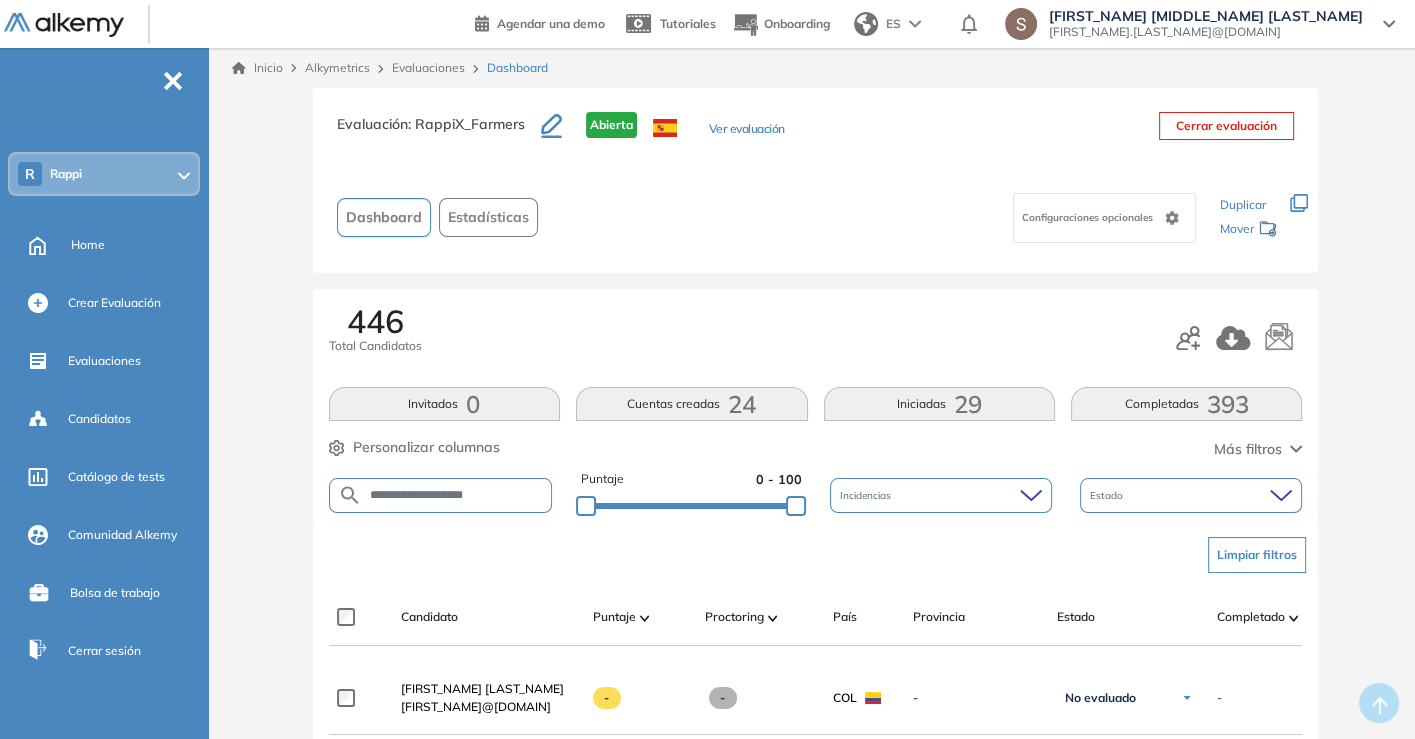 click on "**********" at bounding box center (457, 495) 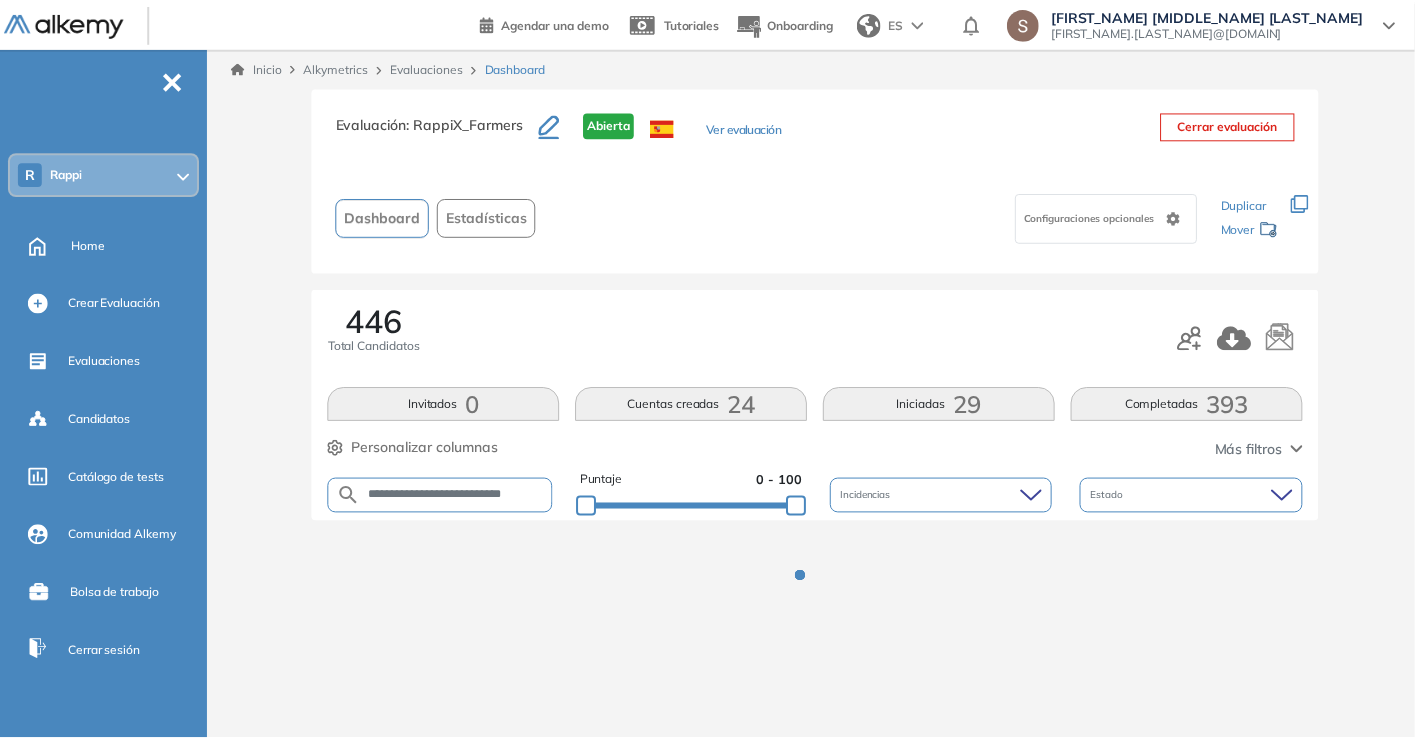 scroll, scrollTop: 0, scrollLeft: 6, axis: horizontal 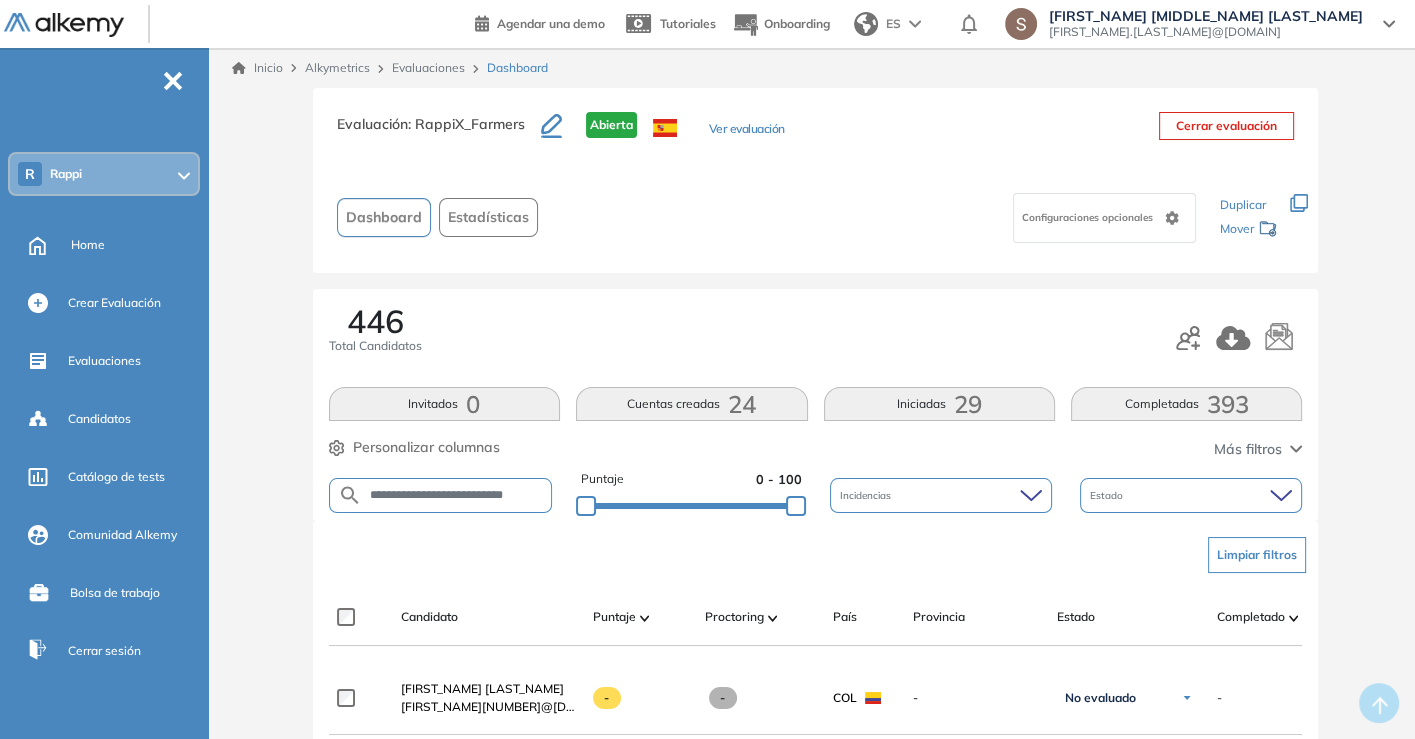 click on "**********" at bounding box center (457, 495) 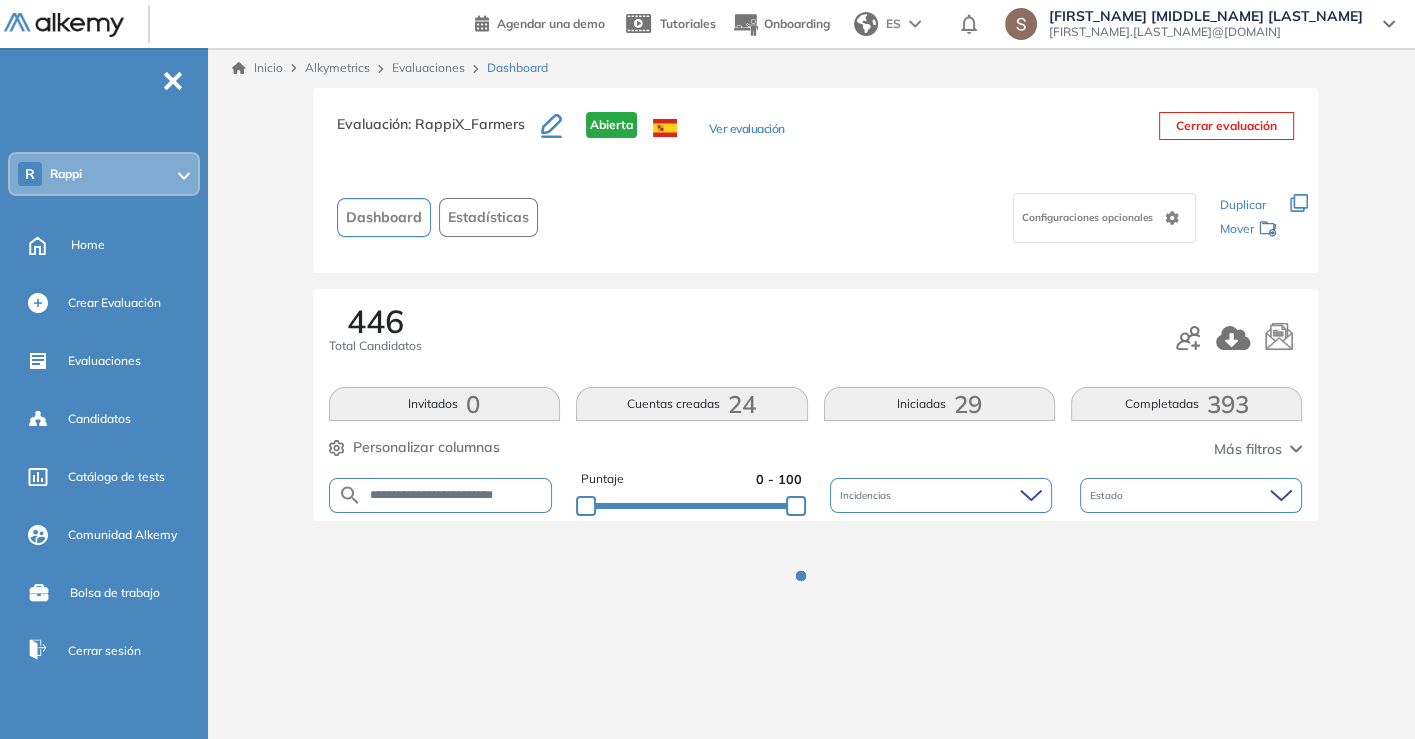 scroll, scrollTop: 0, scrollLeft: 10, axis: horizontal 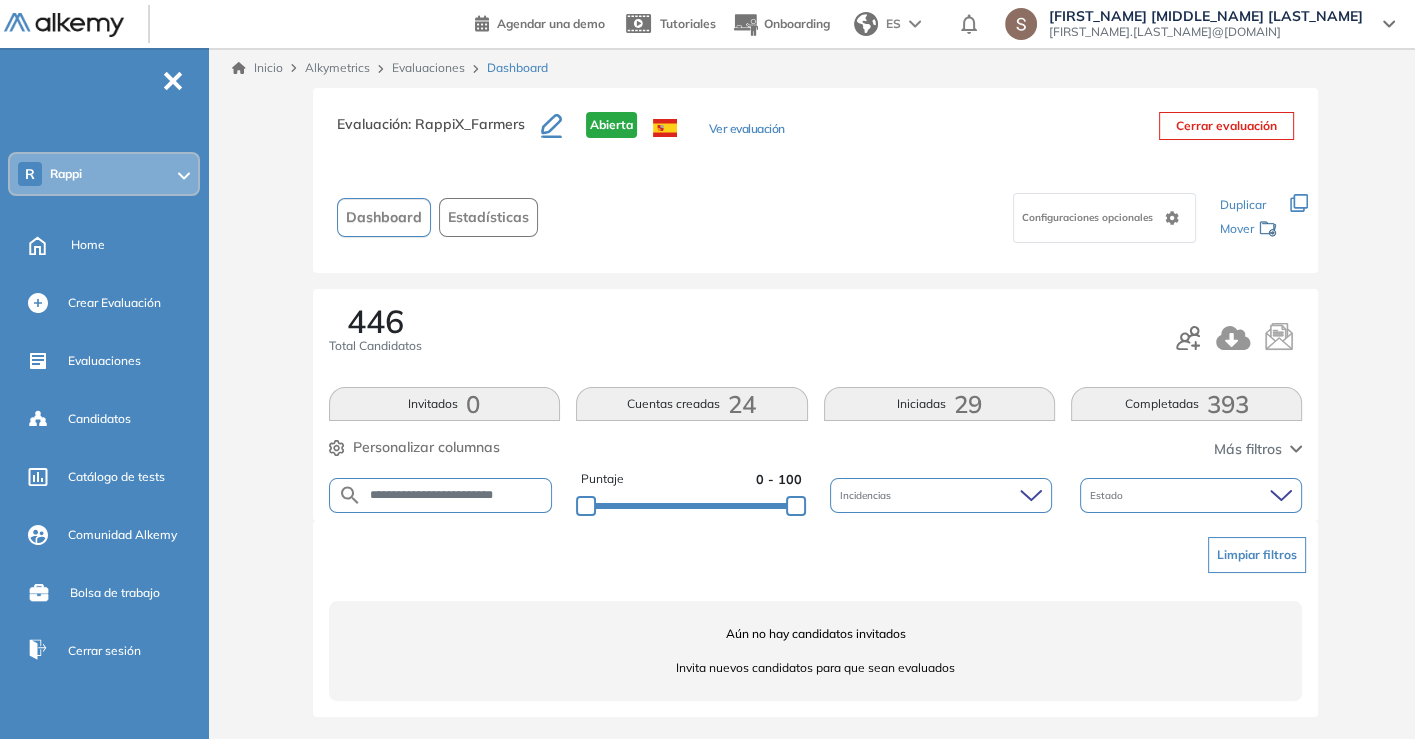 click on "**********" at bounding box center [441, 495] 